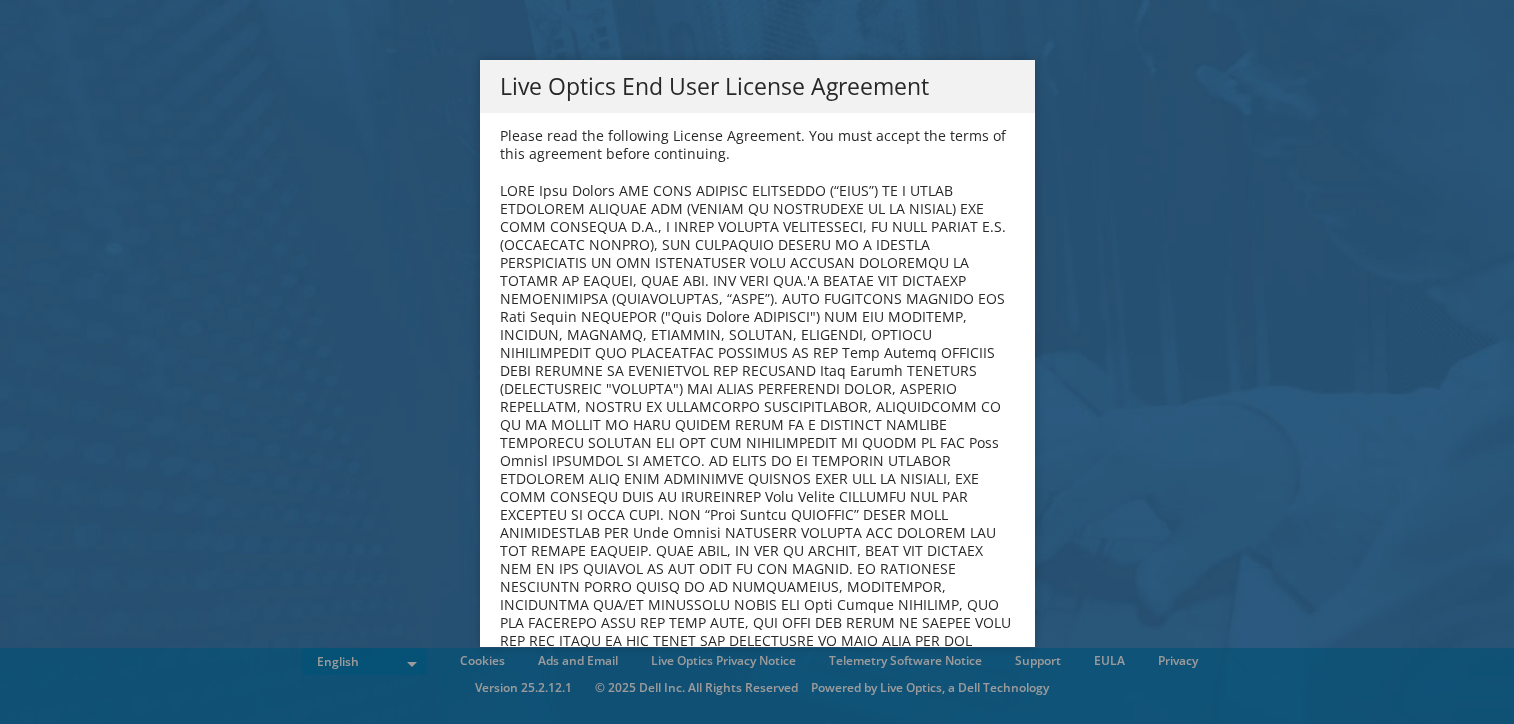 scroll, scrollTop: 0, scrollLeft: 0, axis: both 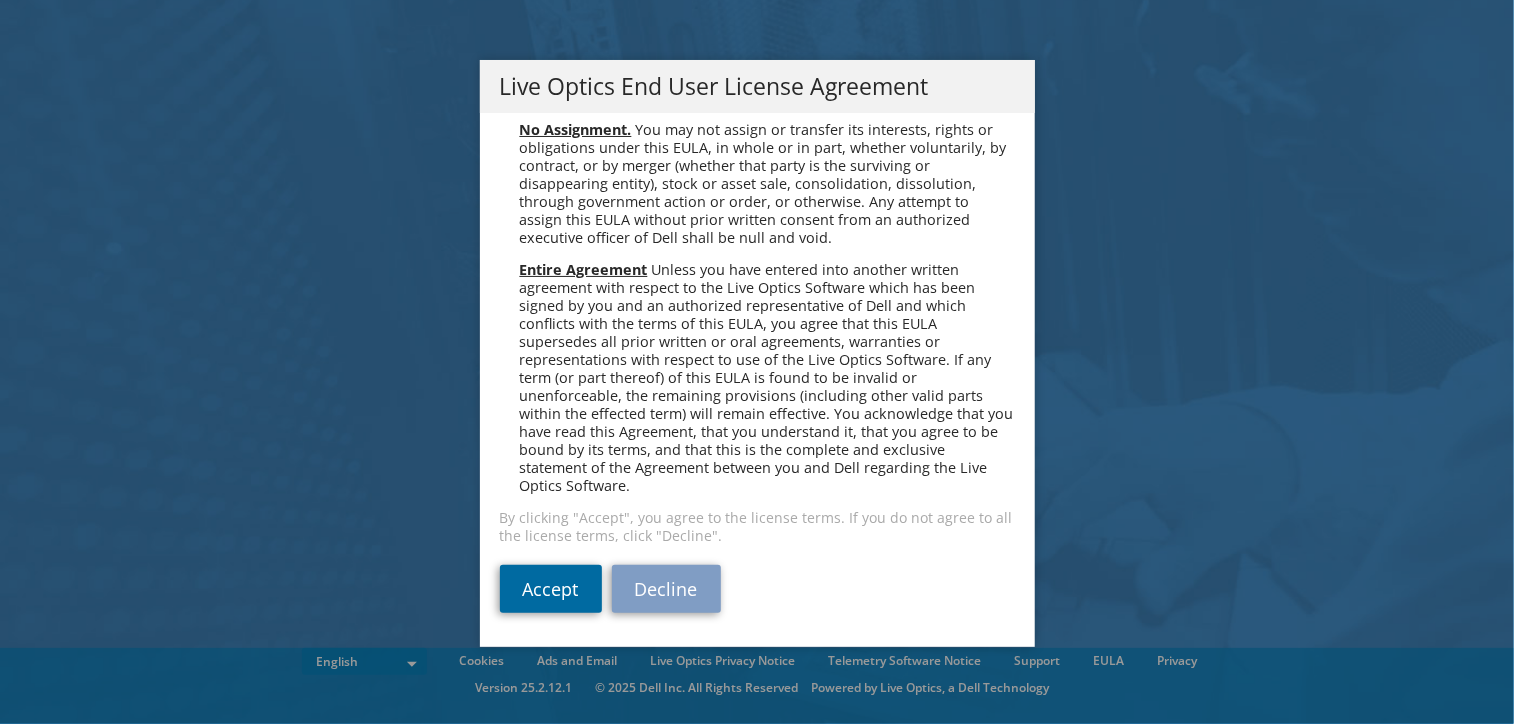click on "Accept" at bounding box center (551, 589) 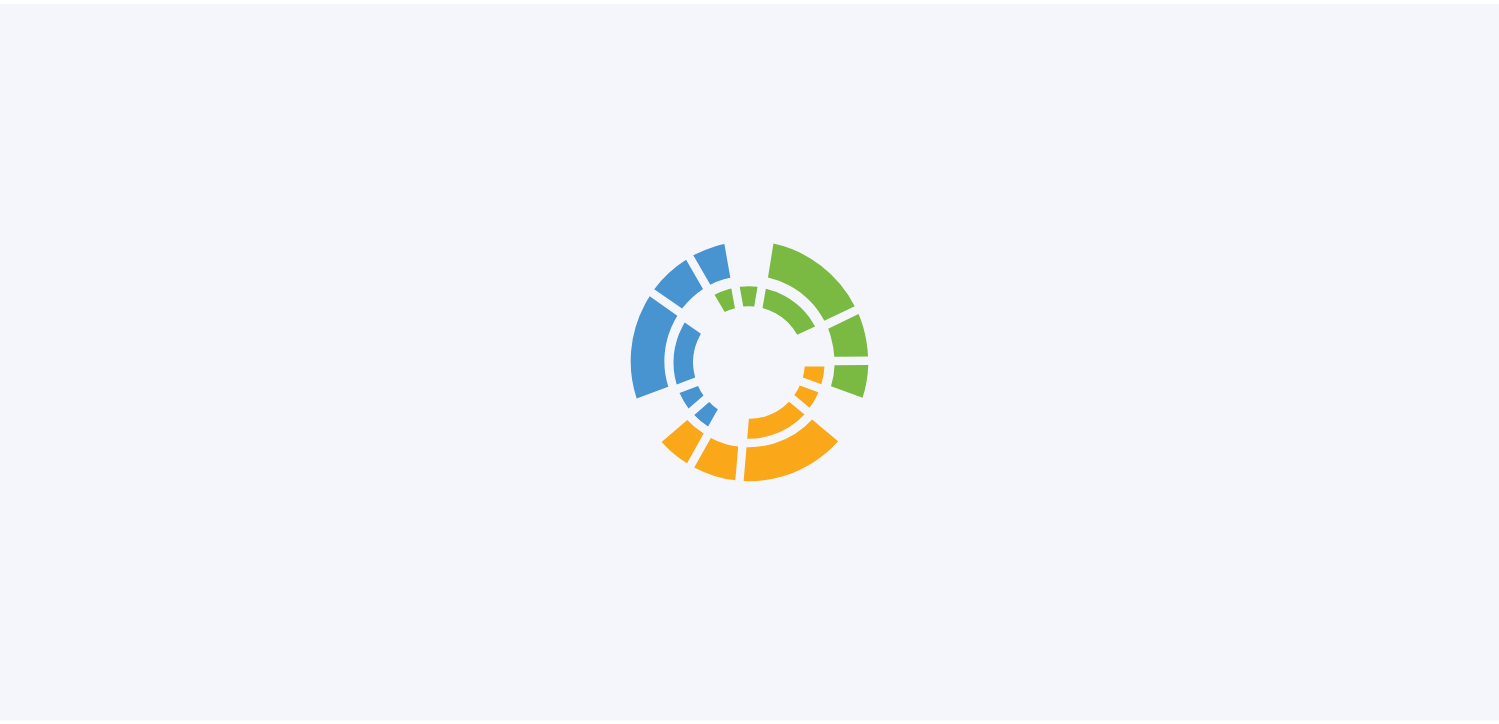 scroll, scrollTop: 0, scrollLeft: 0, axis: both 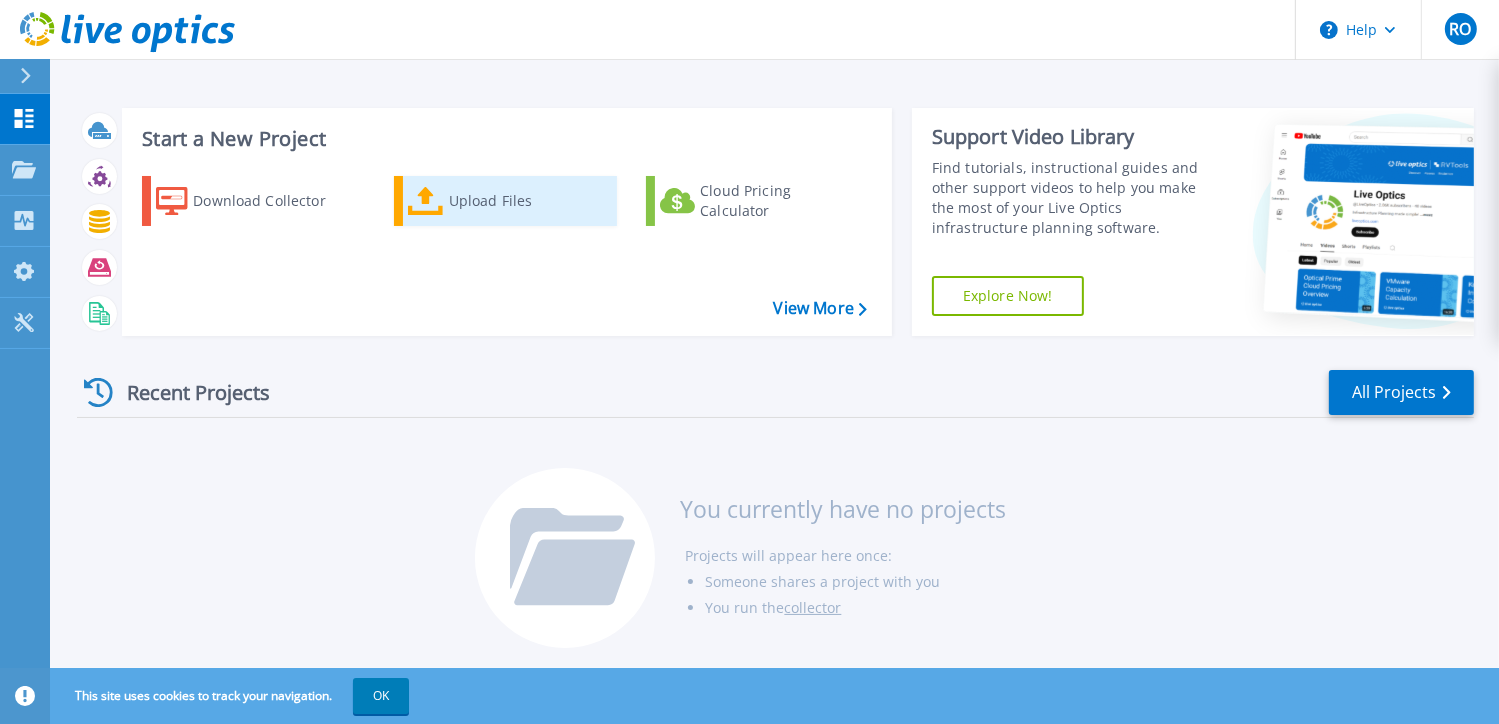 click on "Upload Files" at bounding box center [529, 201] 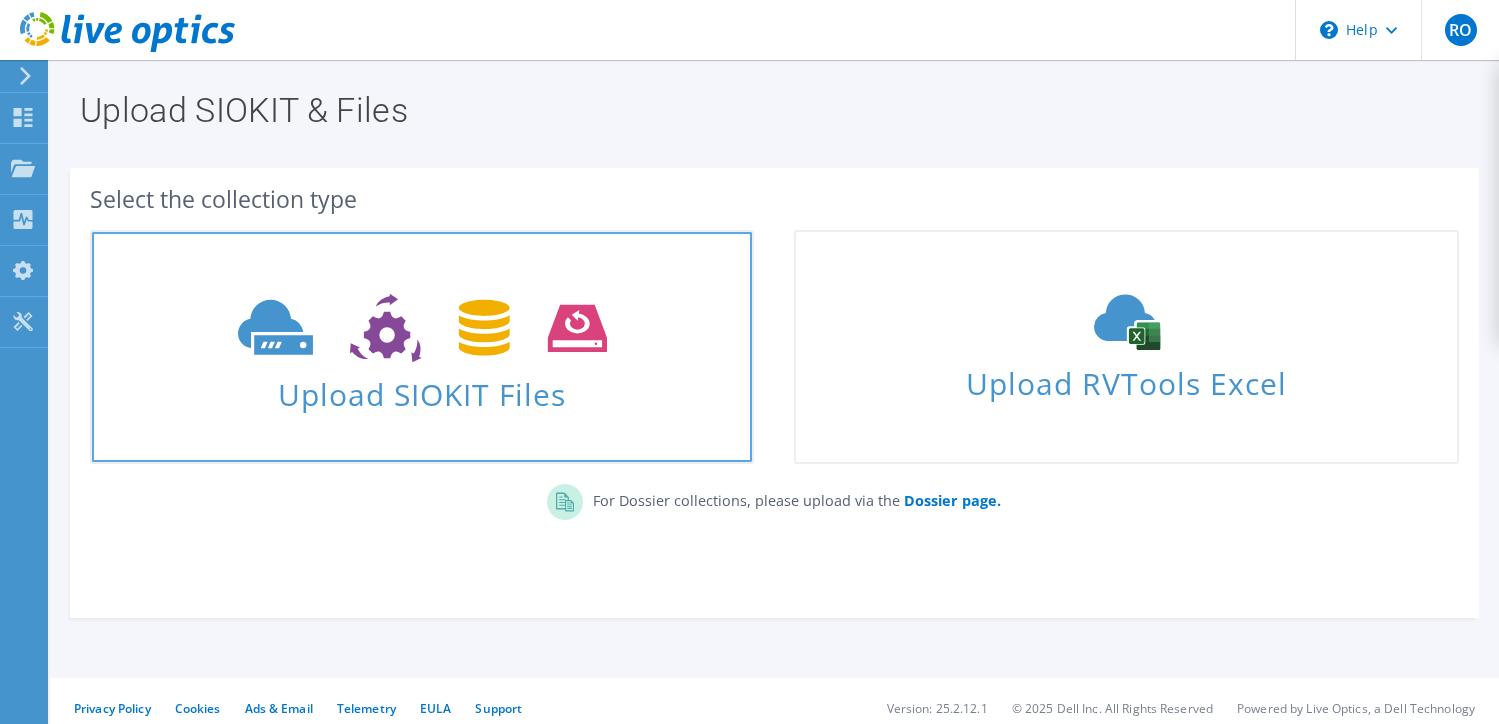 scroll, scrollTop: 0, scrollLeft: 0, axis: both 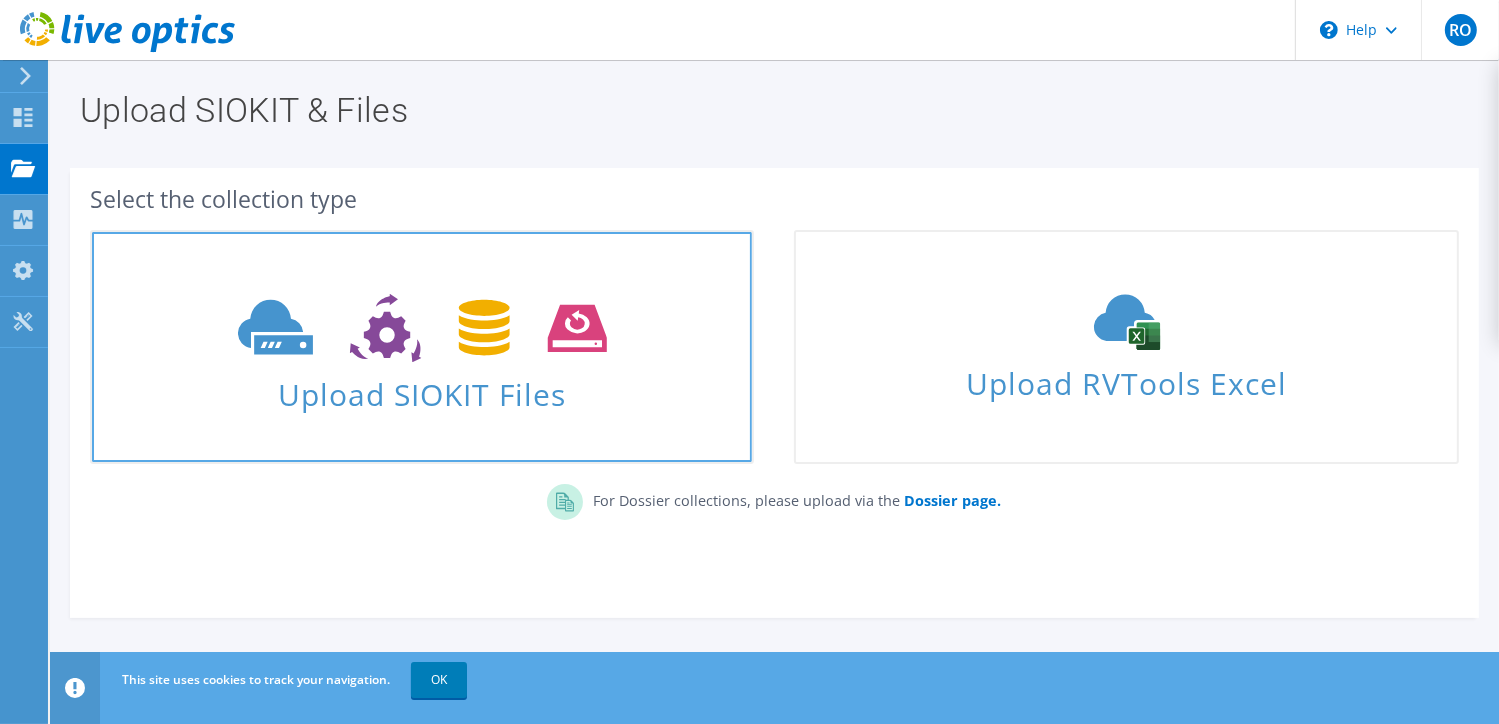 click 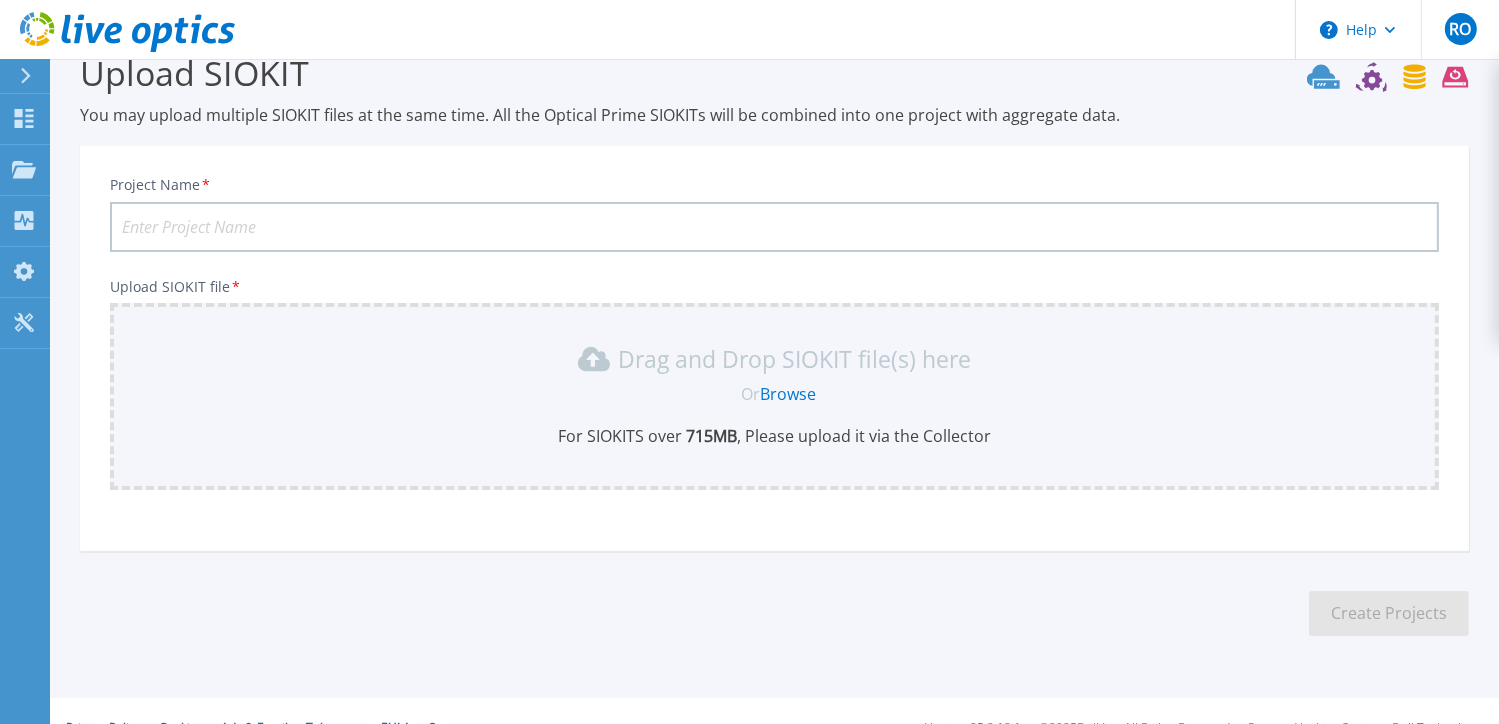 scroll, scrollTop: 71, scrollLeft: 0, axis: vertical 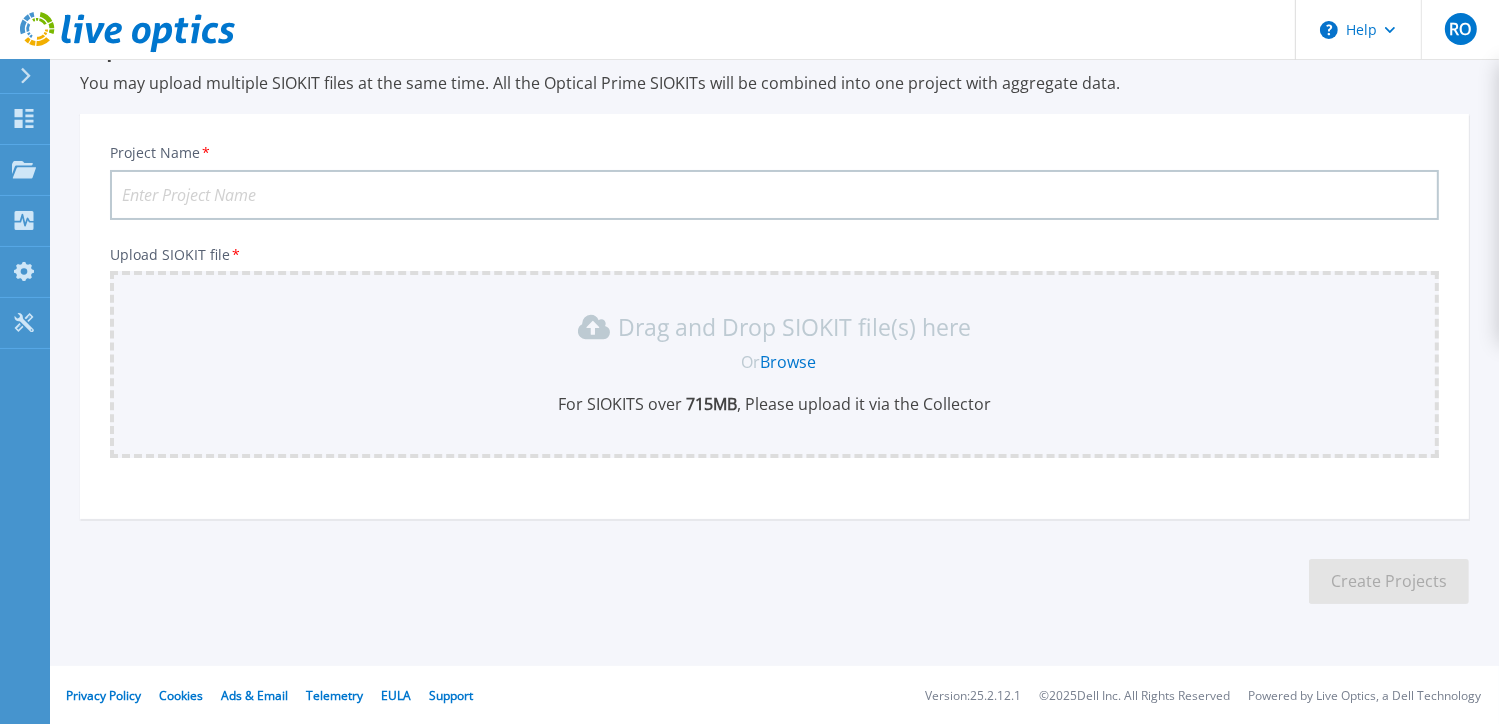 click on "Project Name *" at bounding box center (774, 195) 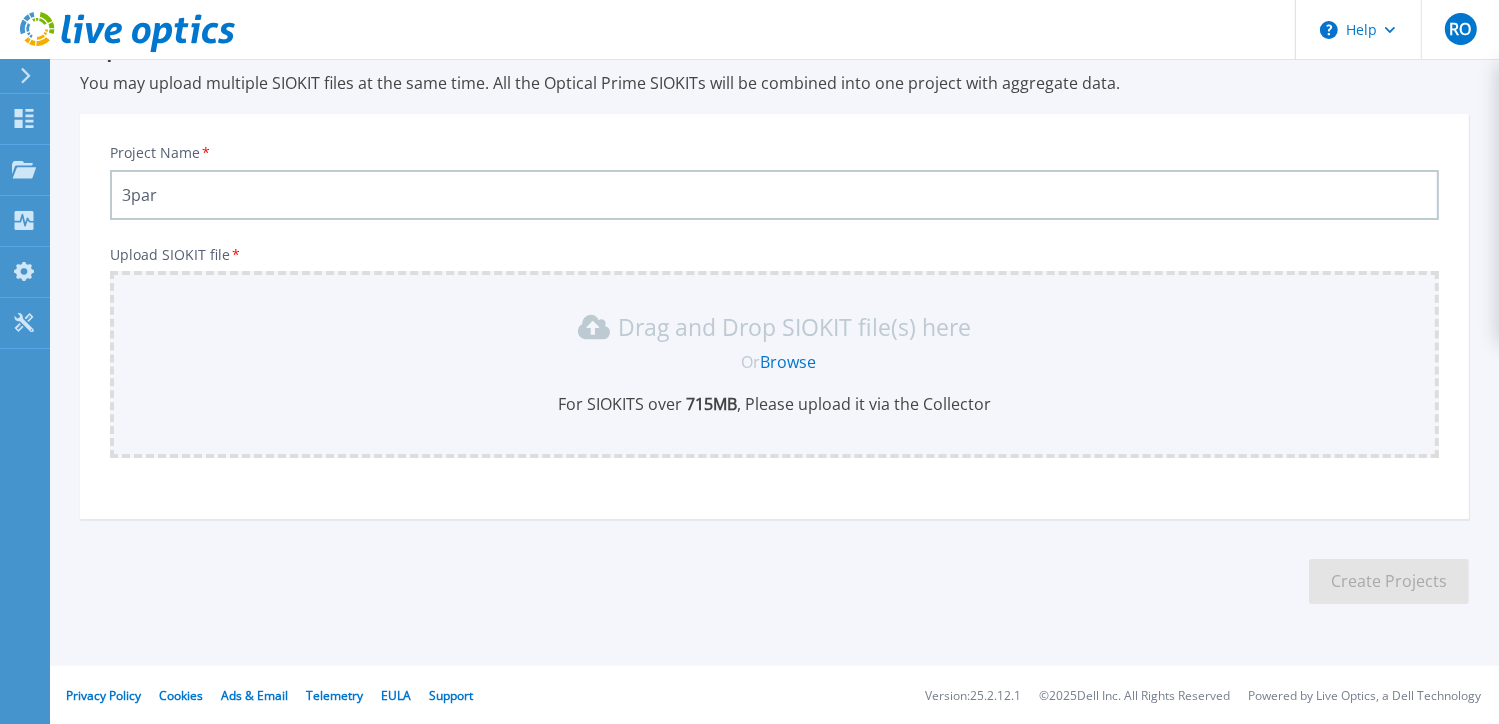 click on "Browse" at bounding box center (788, 362) 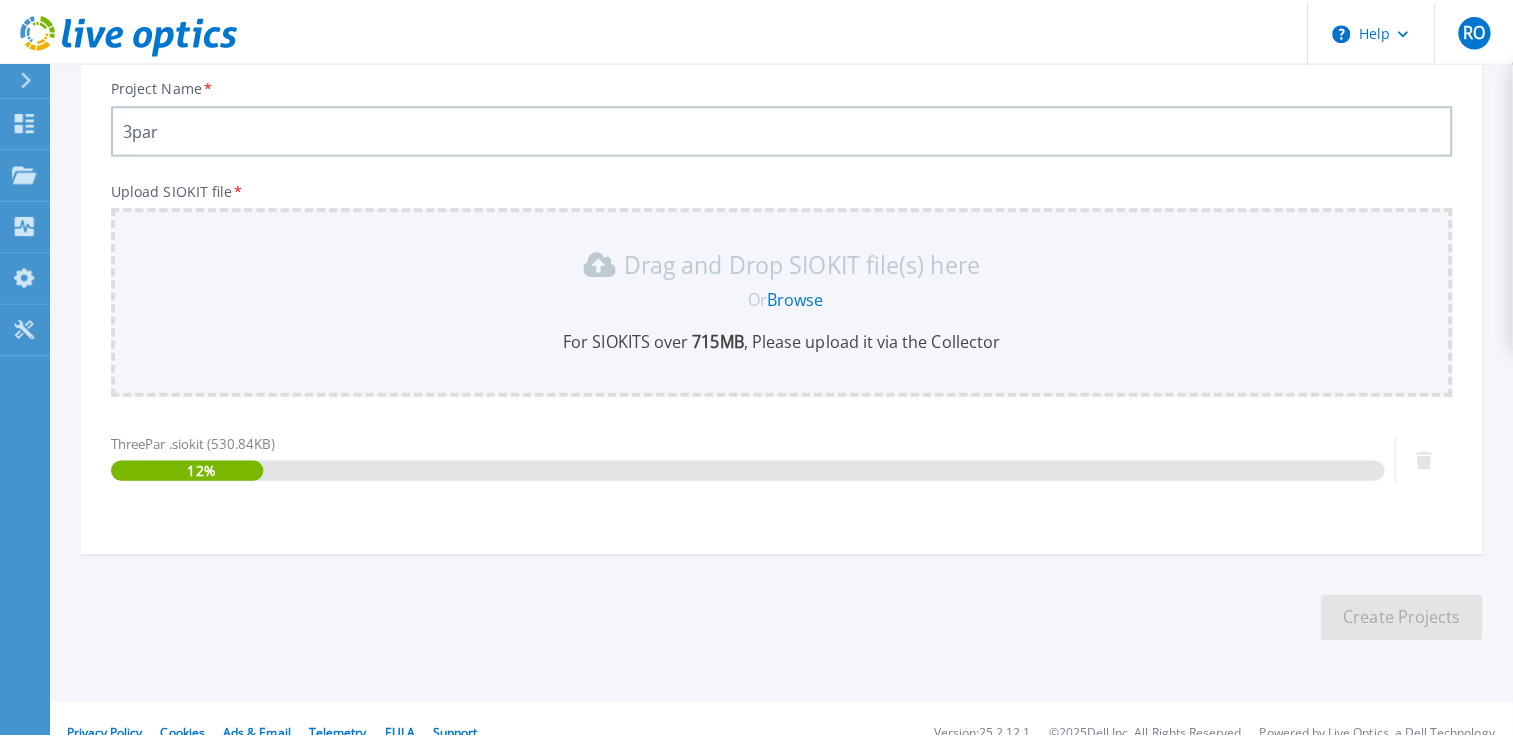 scroll, scrollTop: 166, scrollLeft: 0, axis: vertical 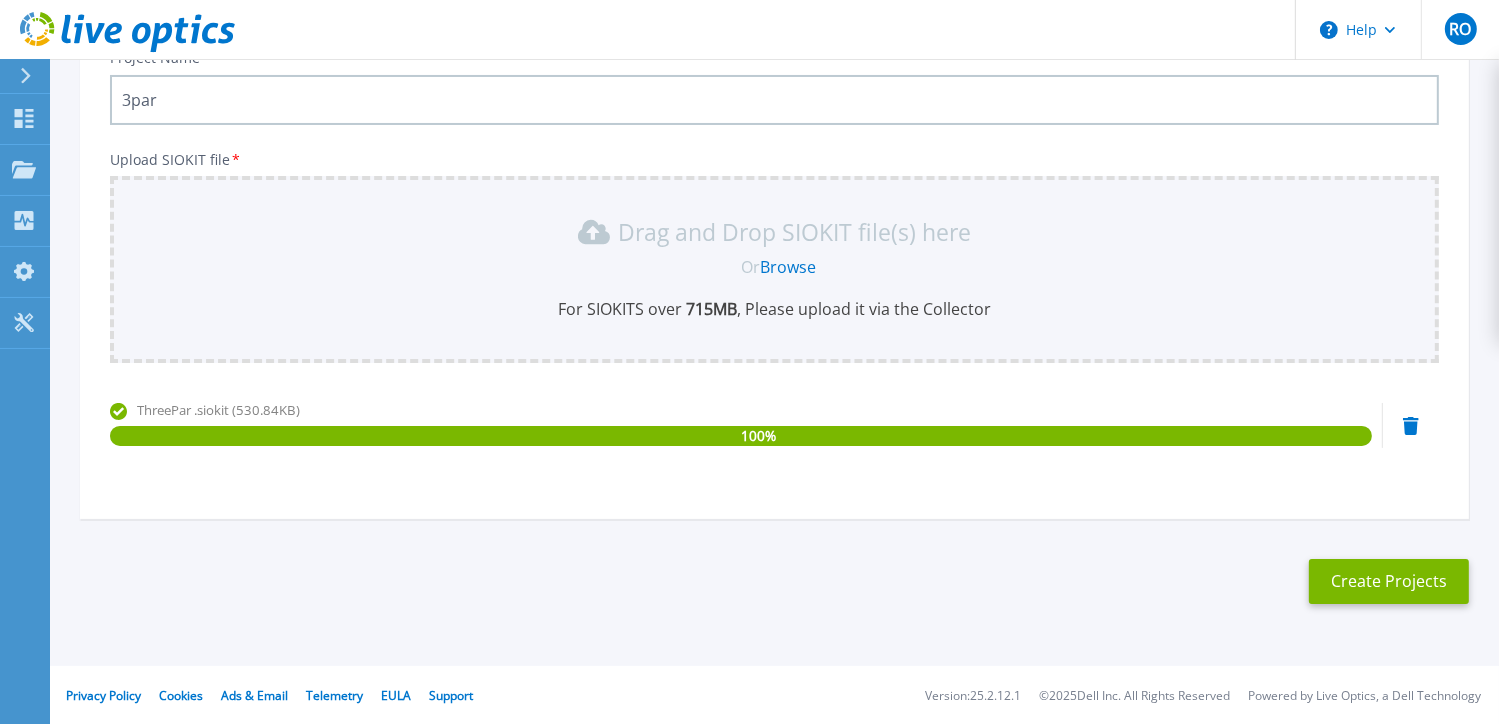 click on "3par" at bounding box center [774, 100] 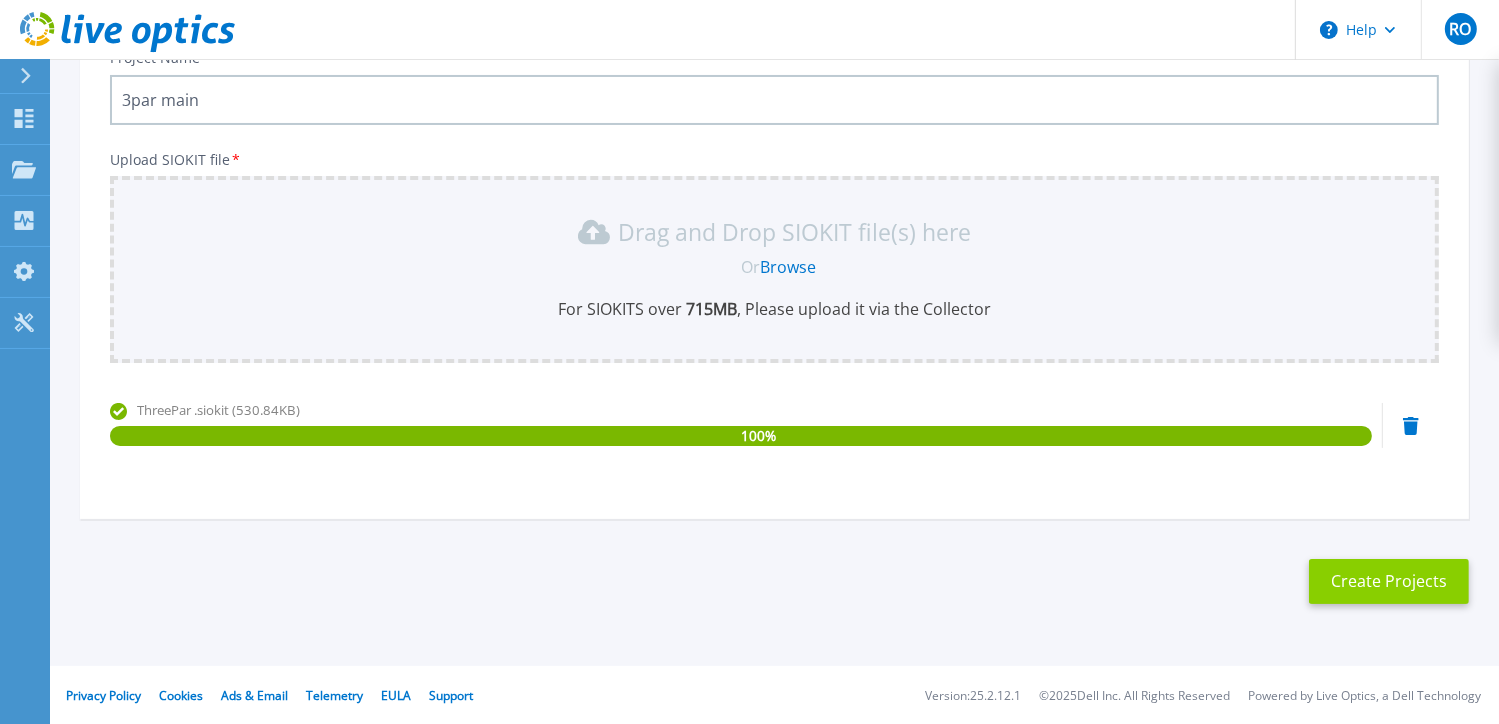 type on "3par main" 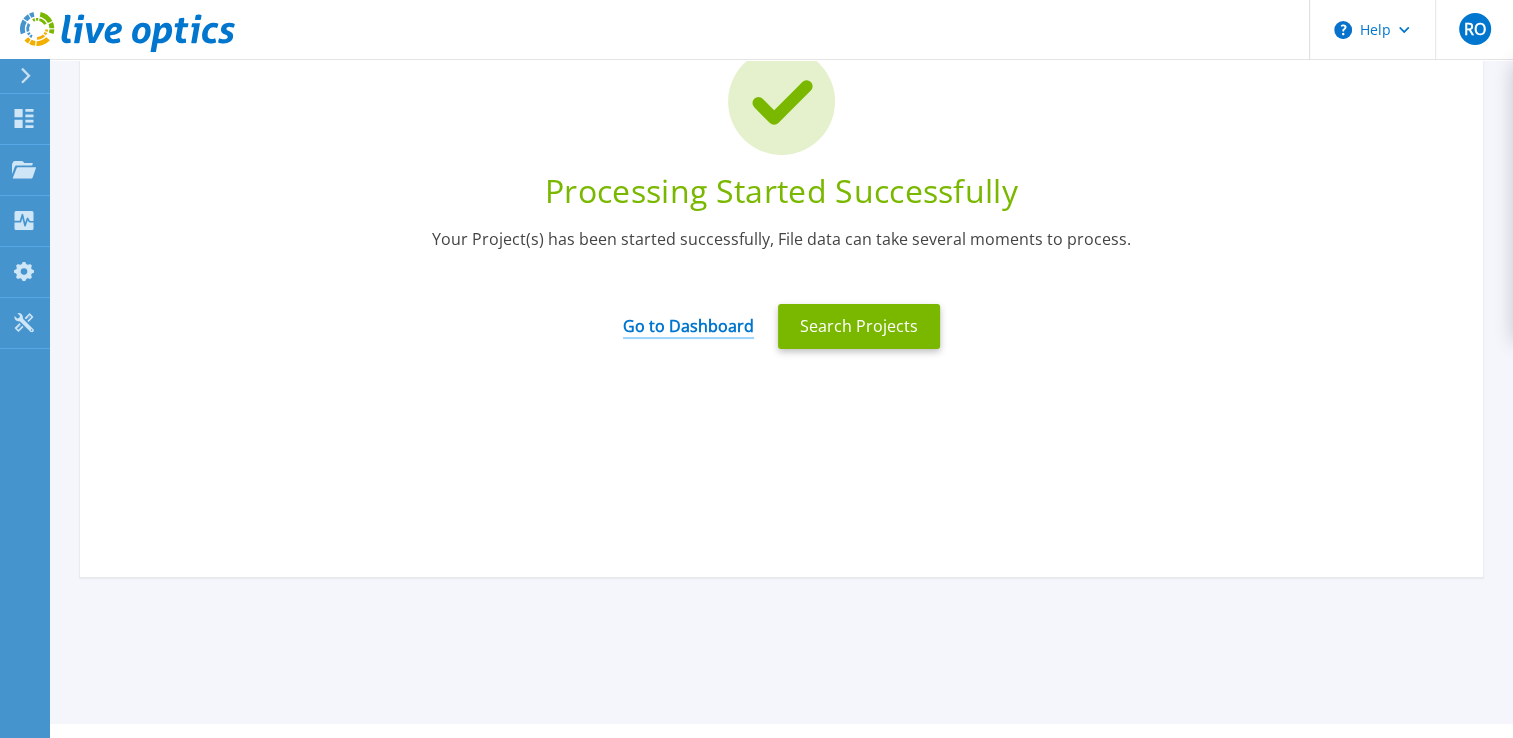 click on "Go to Dashboard" at bounding box center (688, 319) 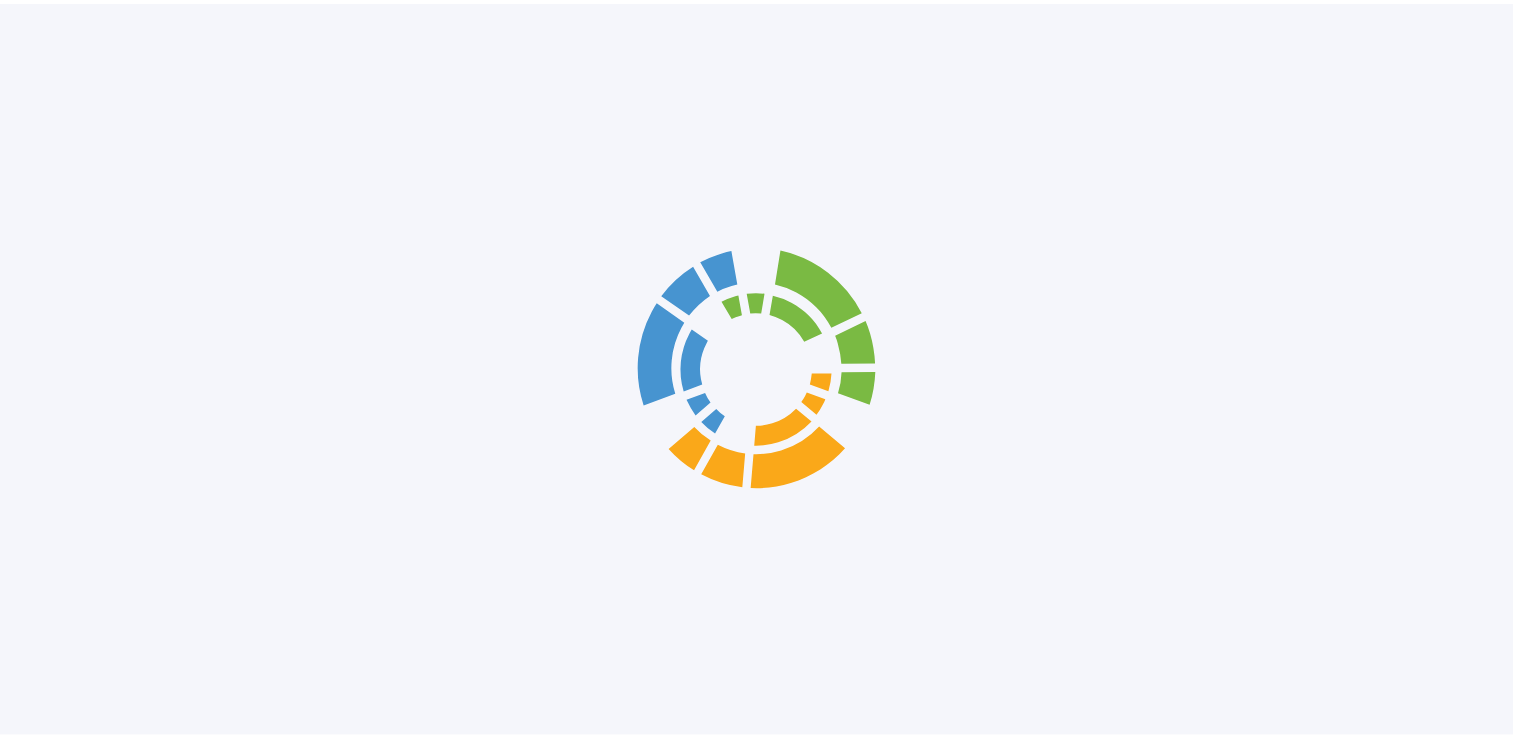 scroll, scrollTop: 0, scrollLeft: 0, axis: both 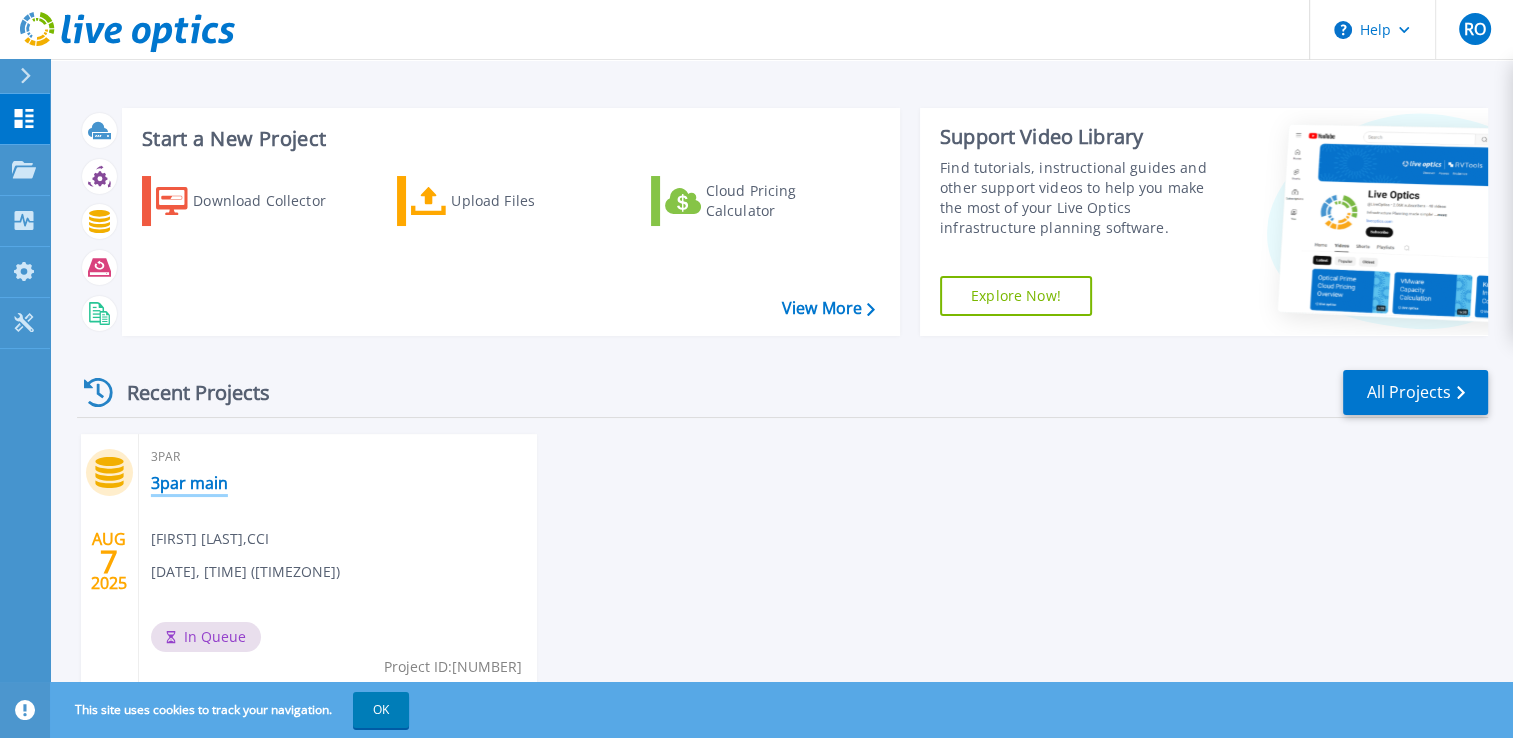 click on "3par main" at bounding box center (189, 483) 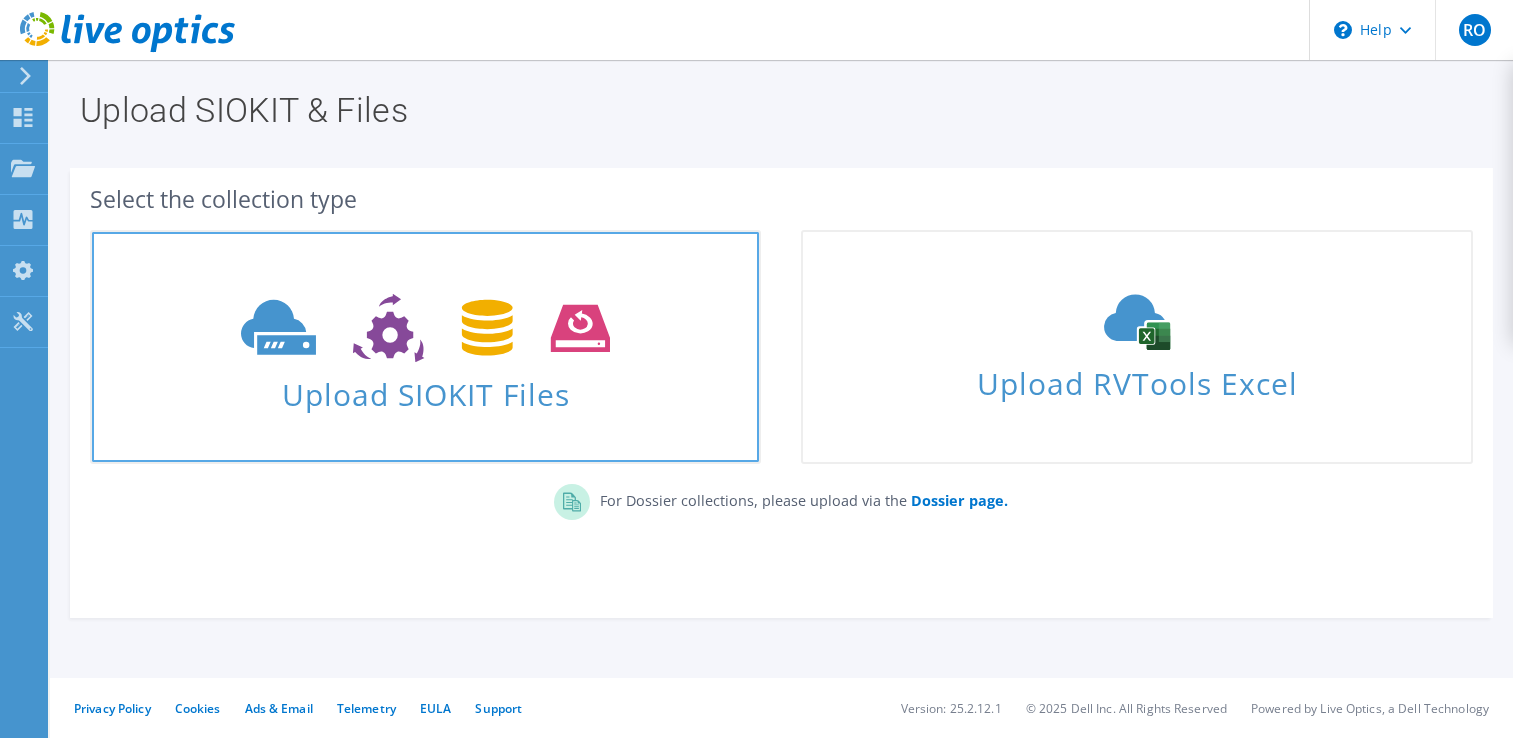 scroll, scrollTop: 0, scrollLeft: 0, axis: both 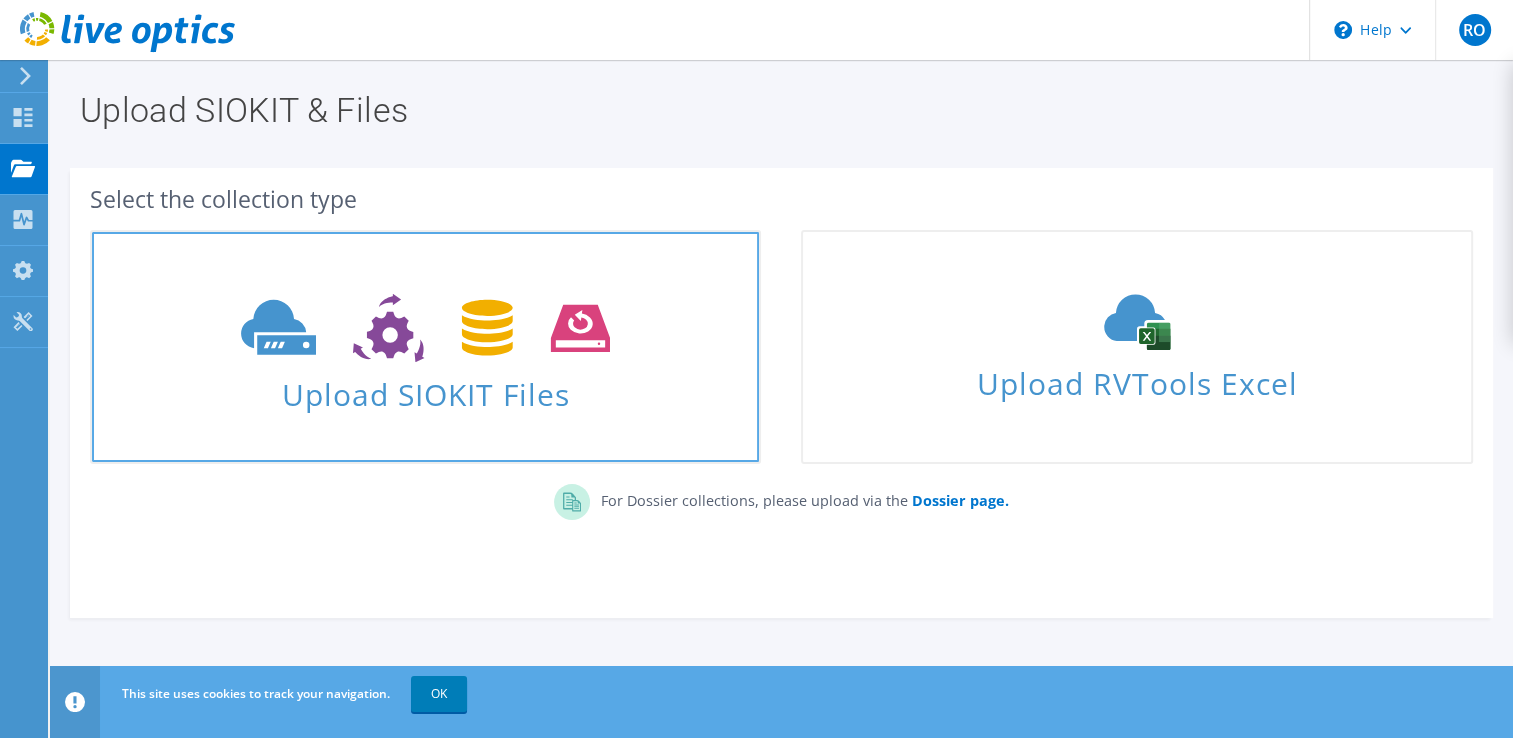 click 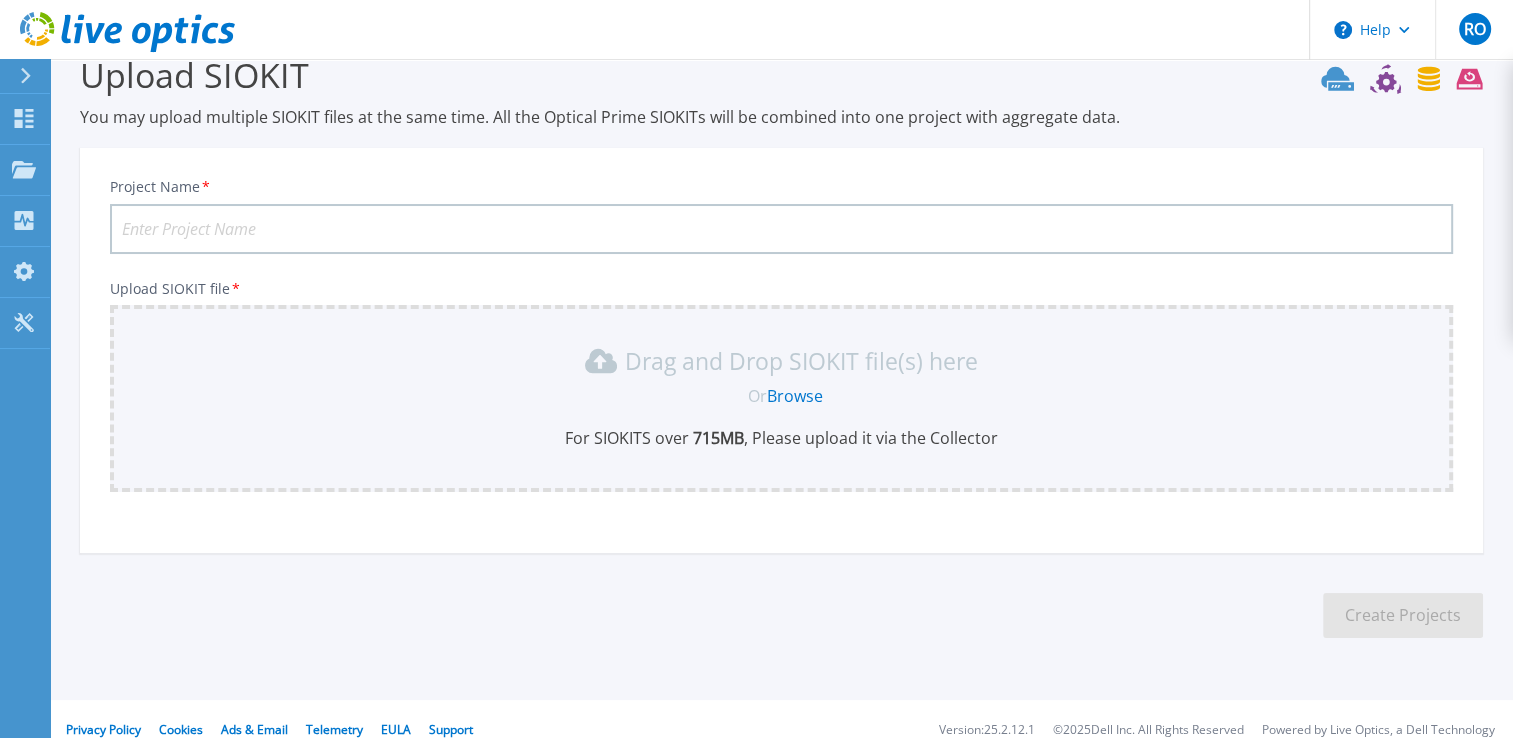 scroll, scrollTop: 56, scrollLeft: 0, axis: vertical 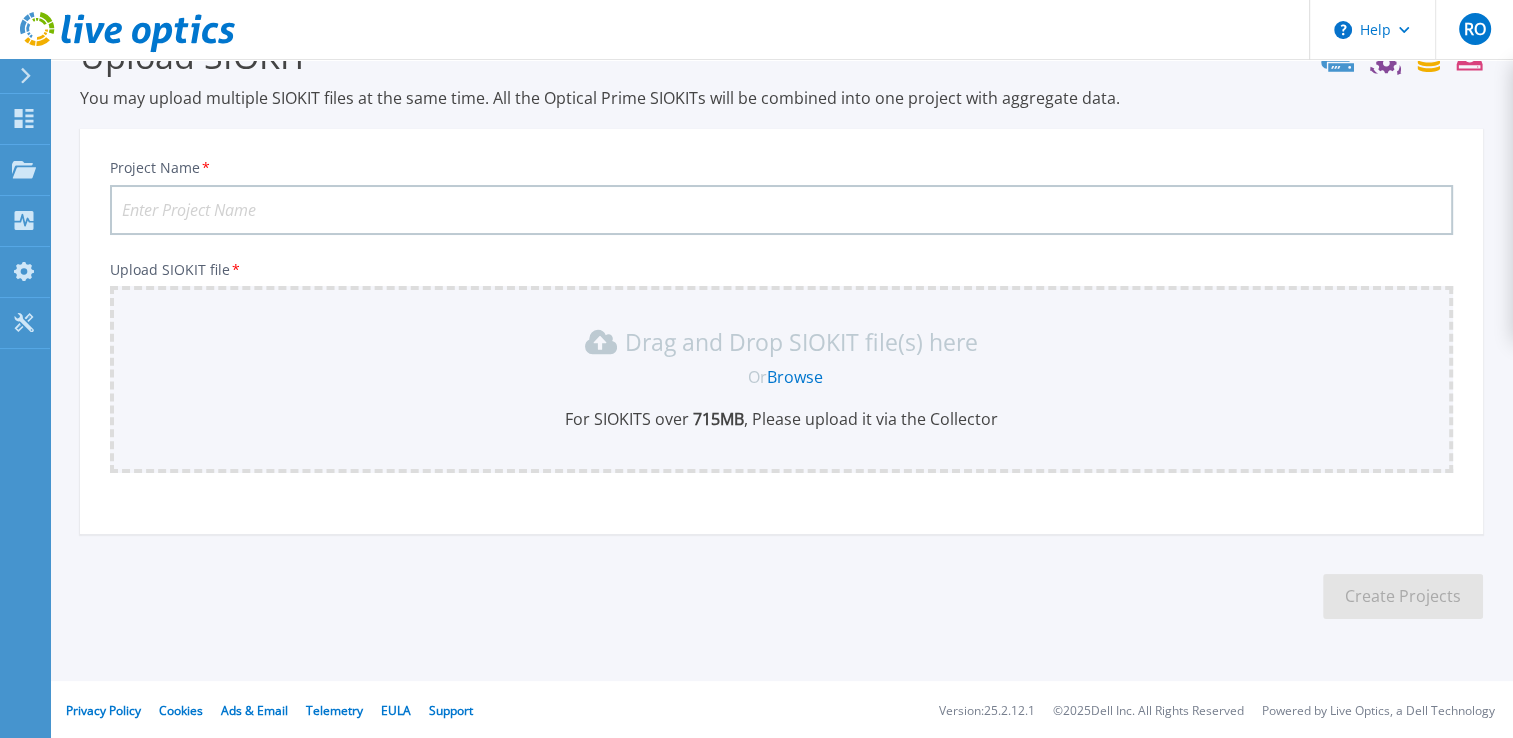 click on "Project Name *" at bounding box center (781, 210) 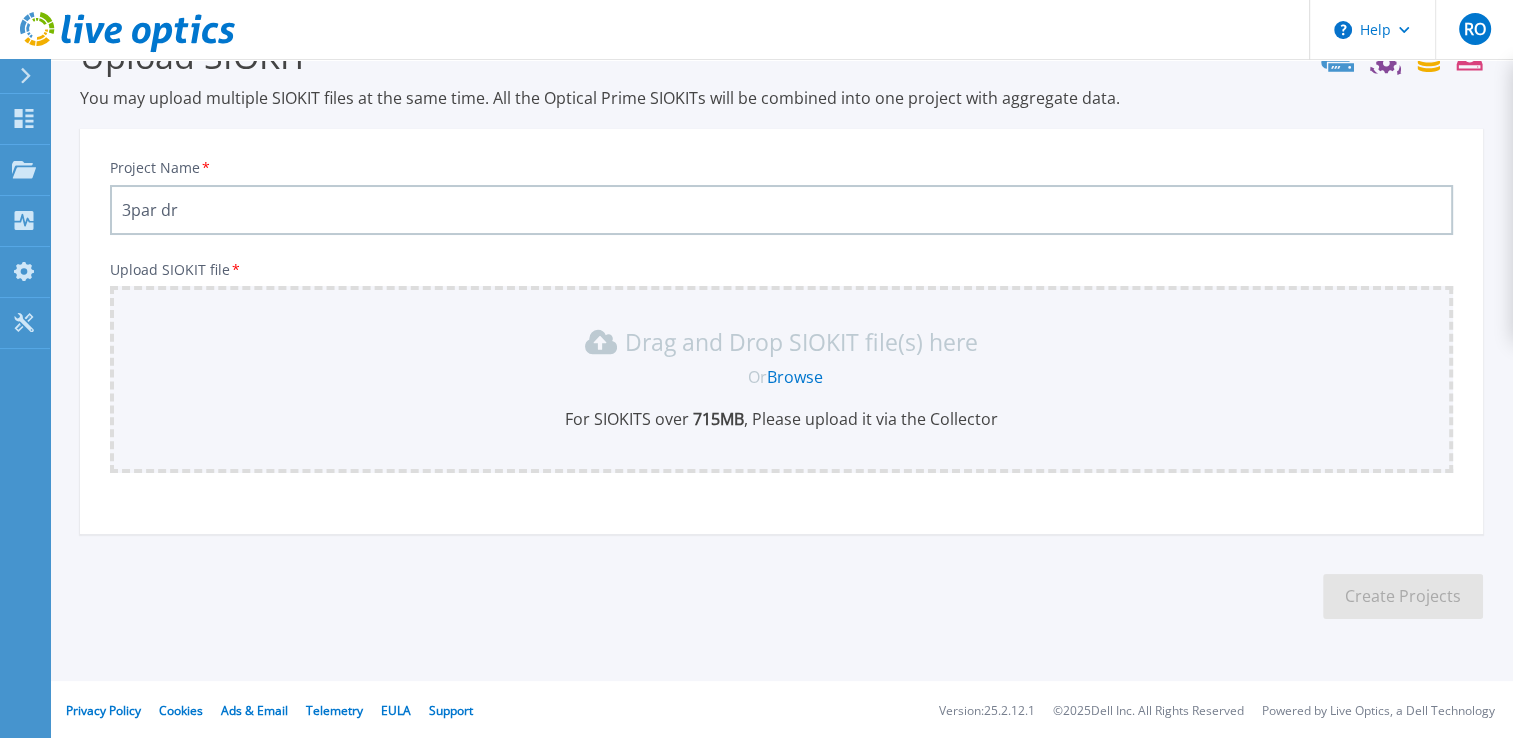 type on "3par dr" 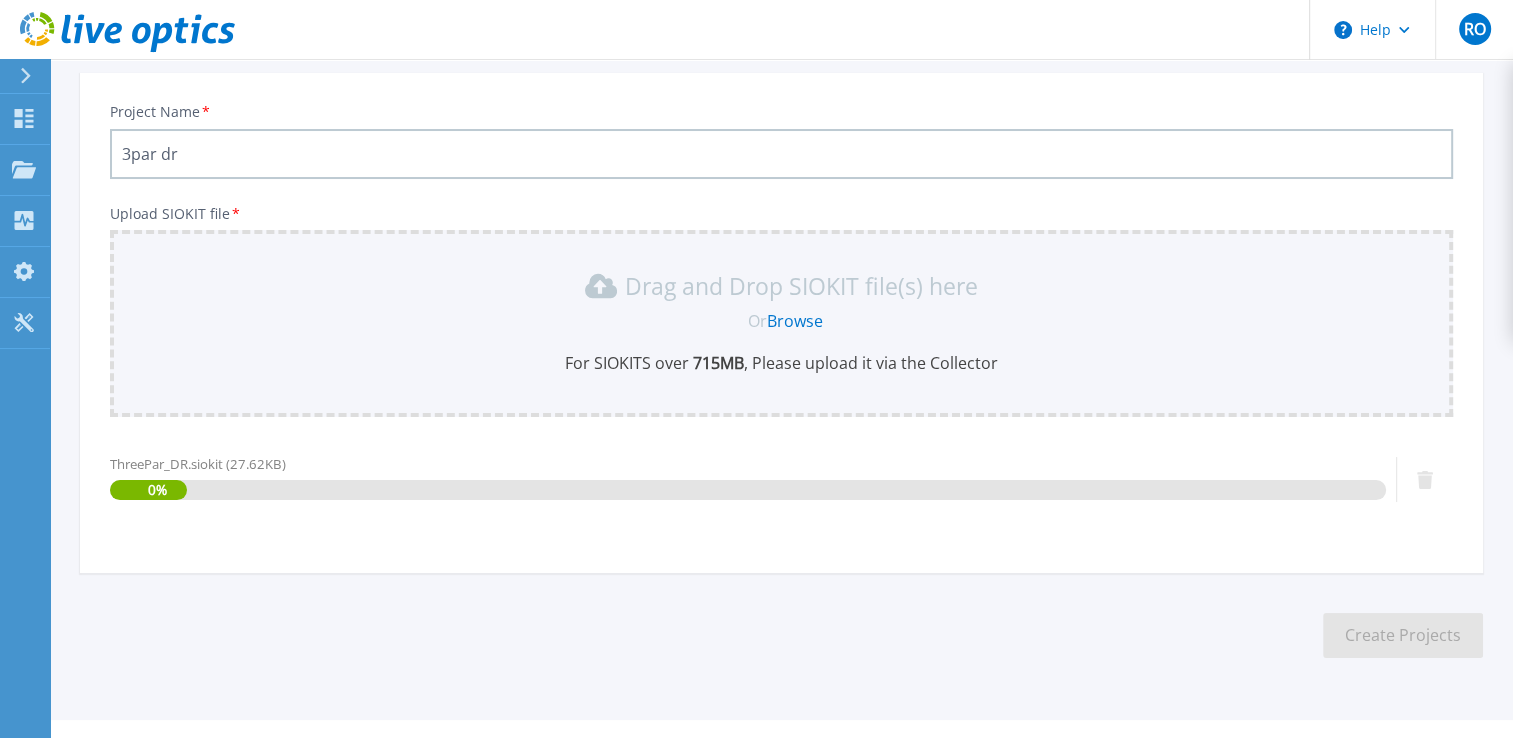 scroll, scrollTop: 152, scrollLeft: 0, axis: vertical 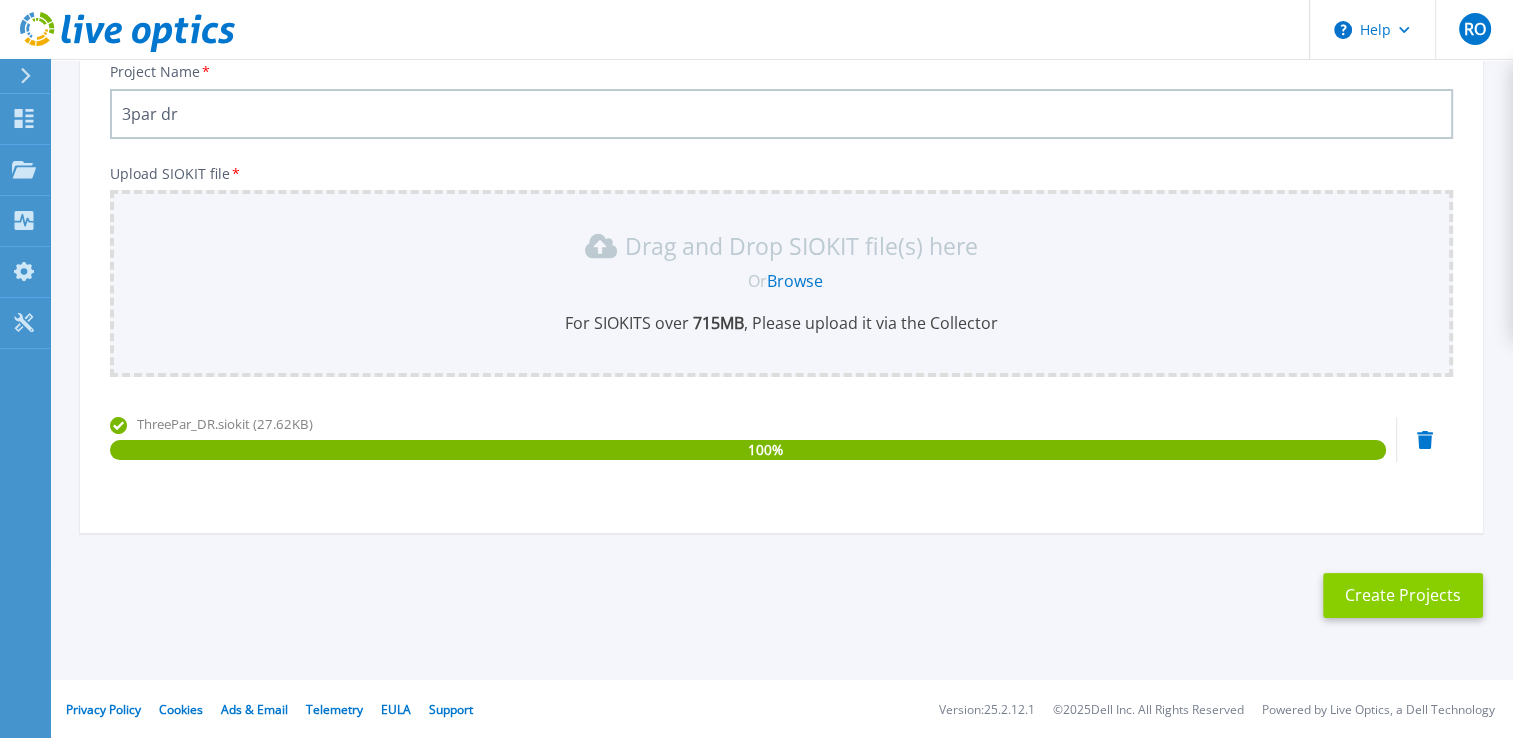 click on "Create Projects" at bounding box center [1403, 595] 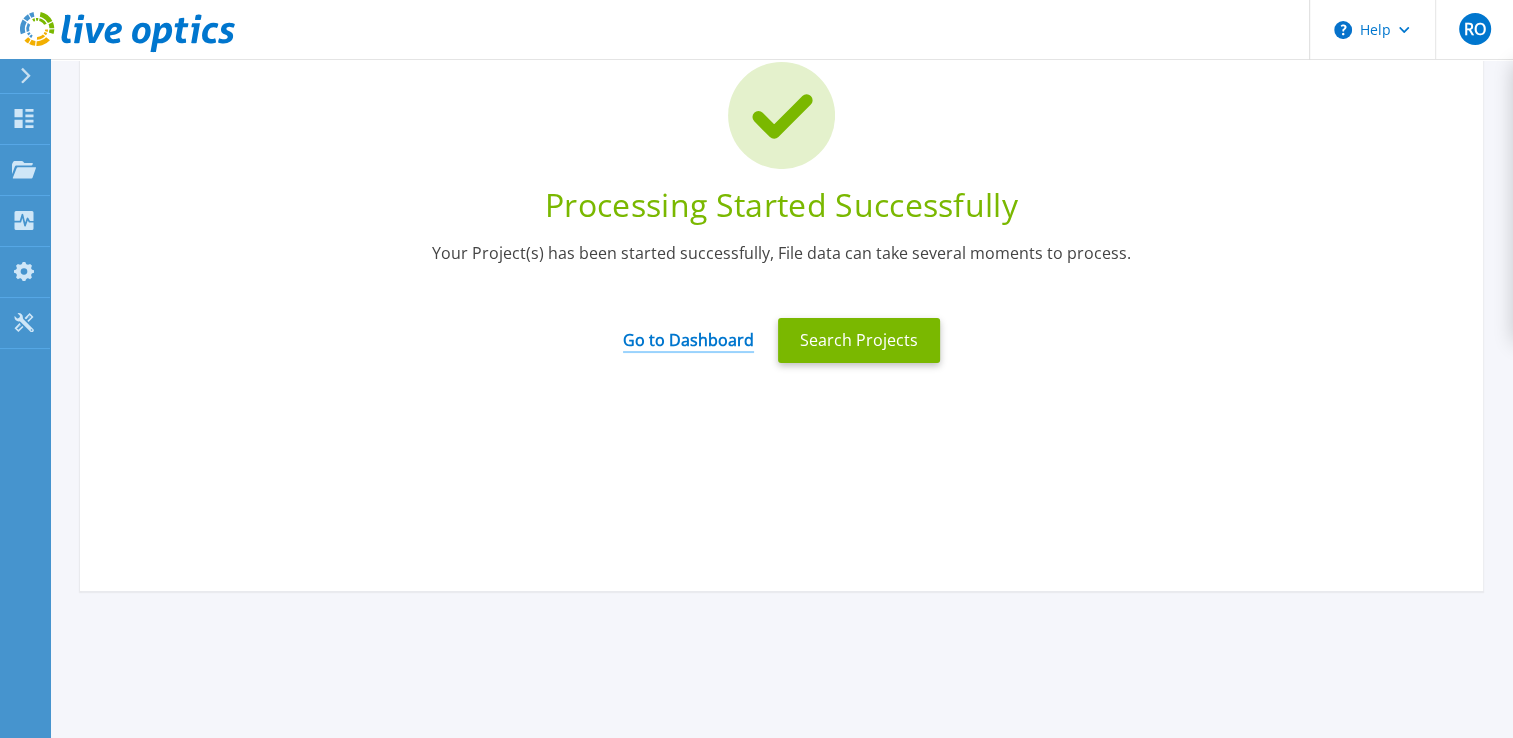click on "Go to Dashboard" at bounding box center (688, 333) 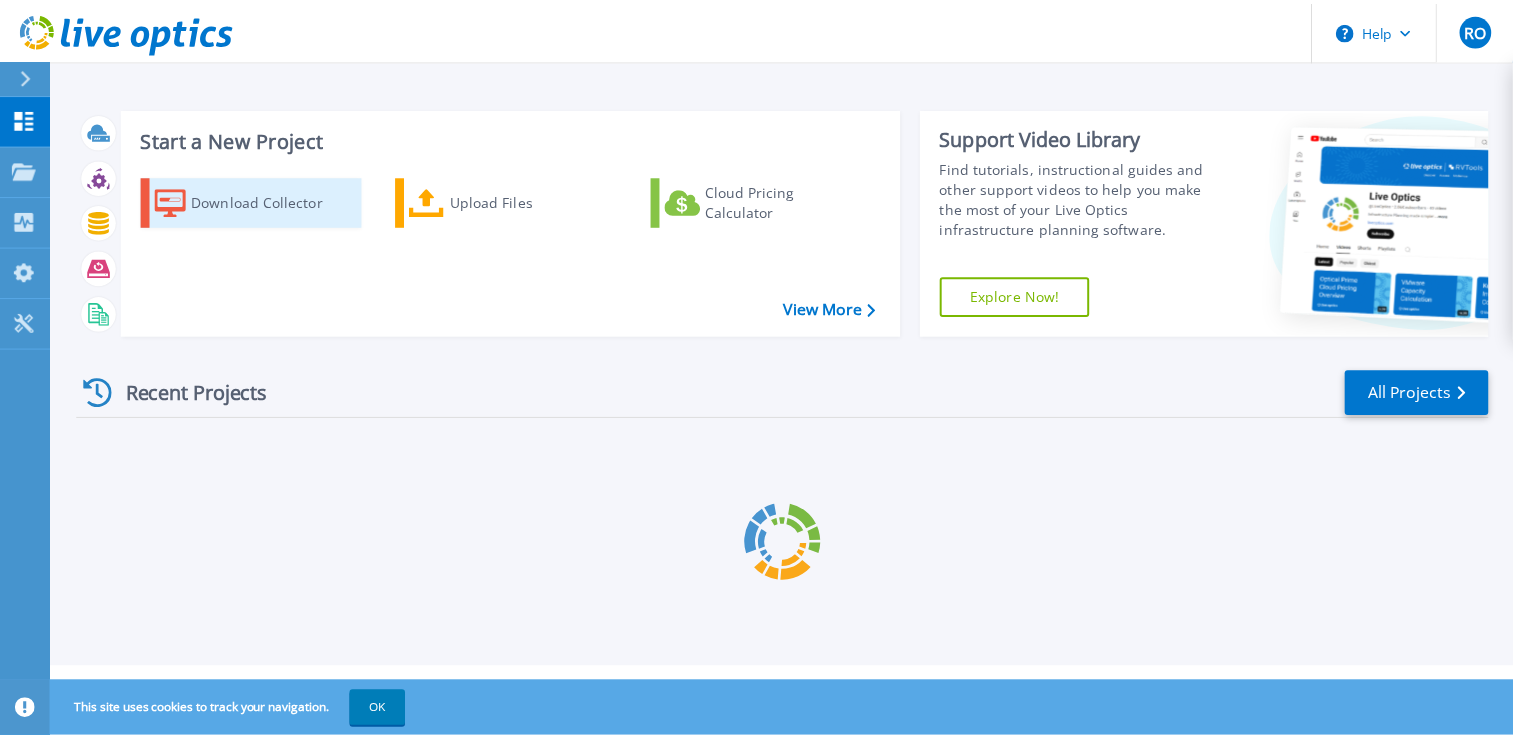 scroll, scrollTop: 0, scrollLeft: 0, axis: both 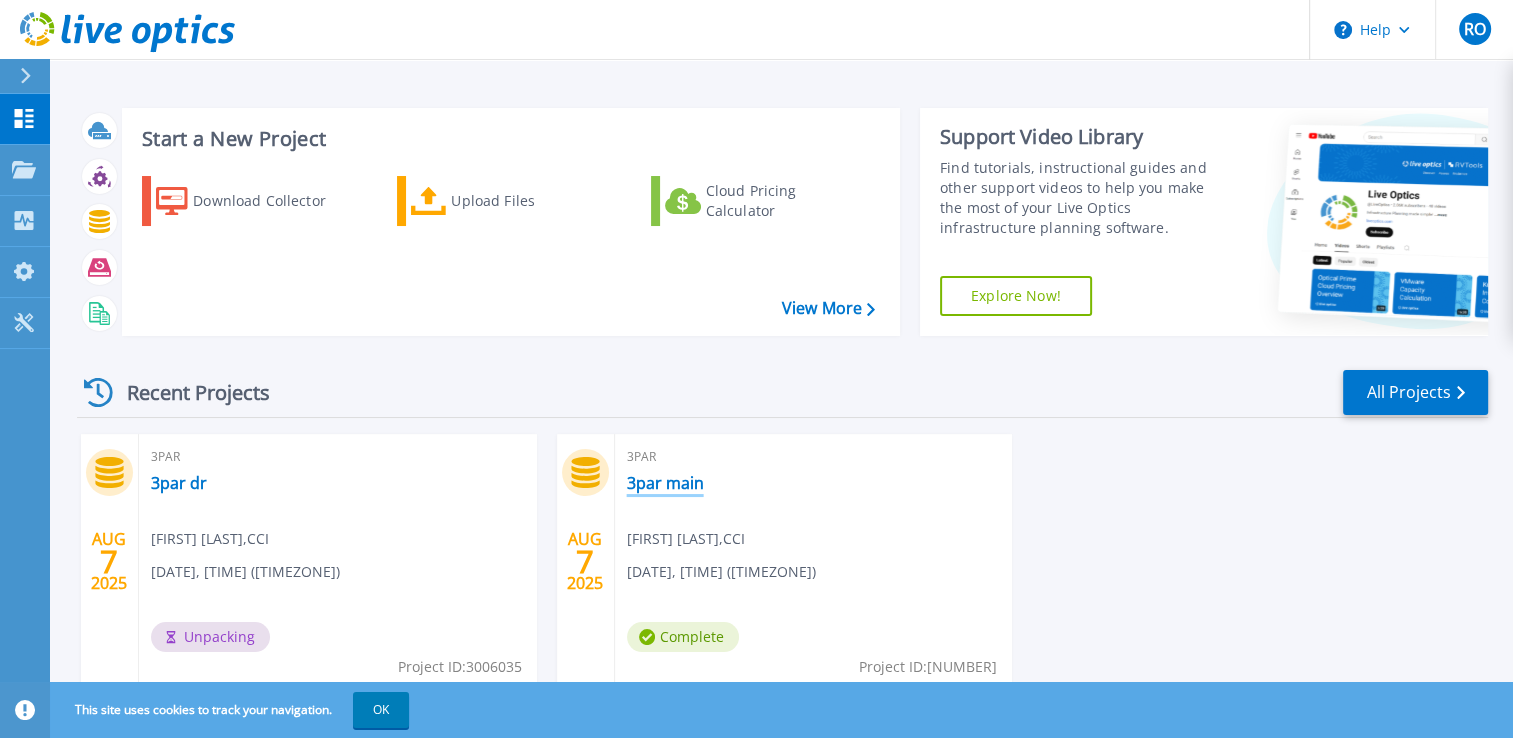 click on "3par main" at bounding box center [665, 483] 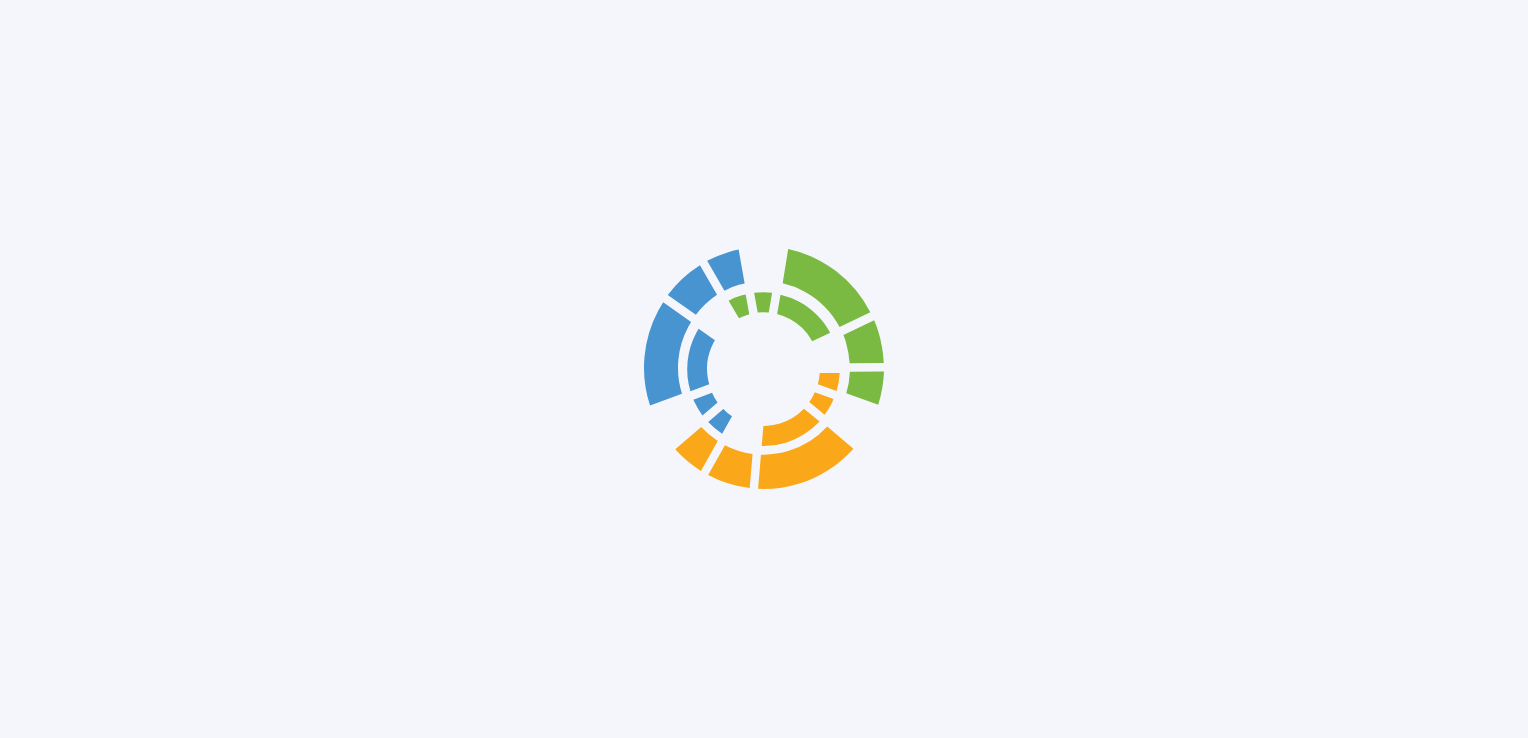scroll, scrollTop: 0, scrollLeft: 0, axis: both 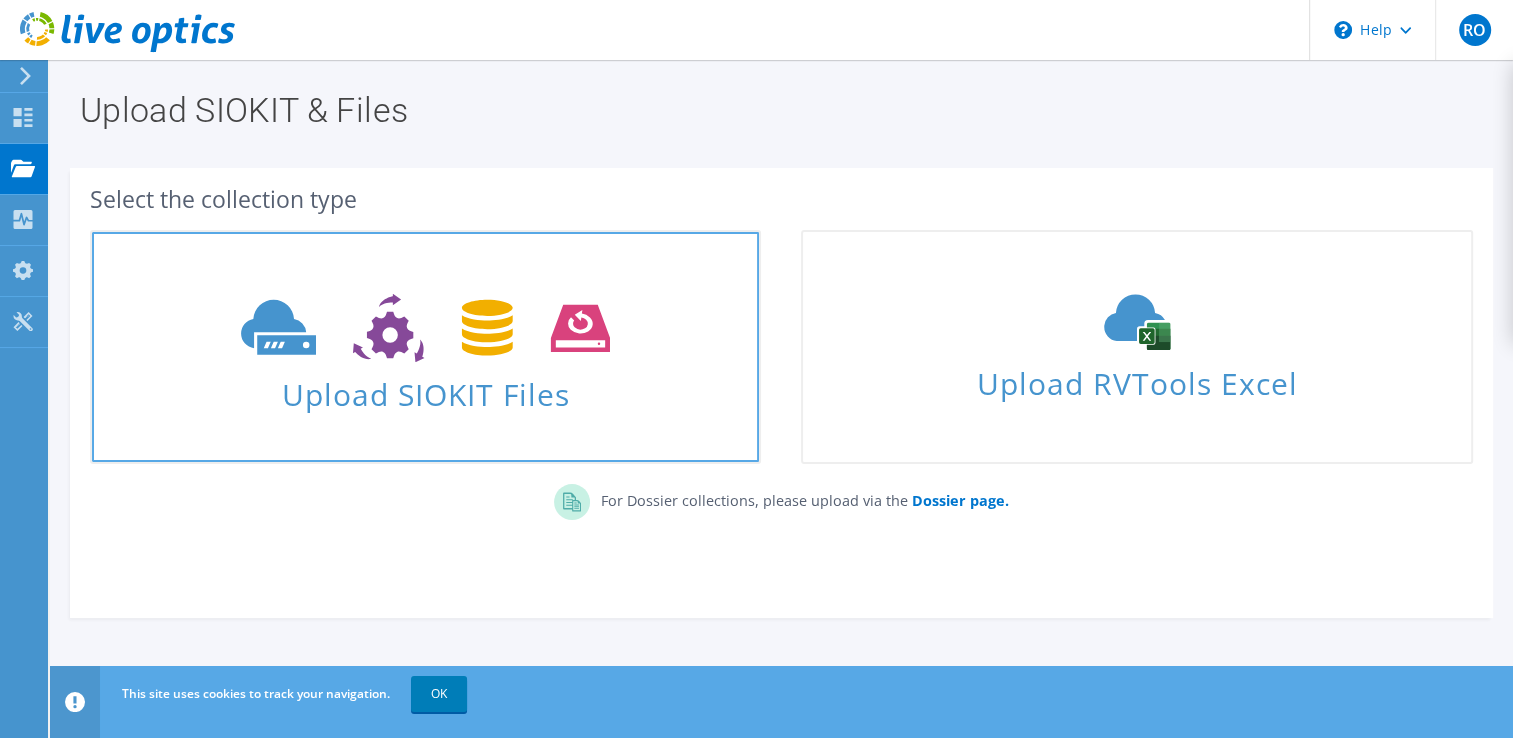 click 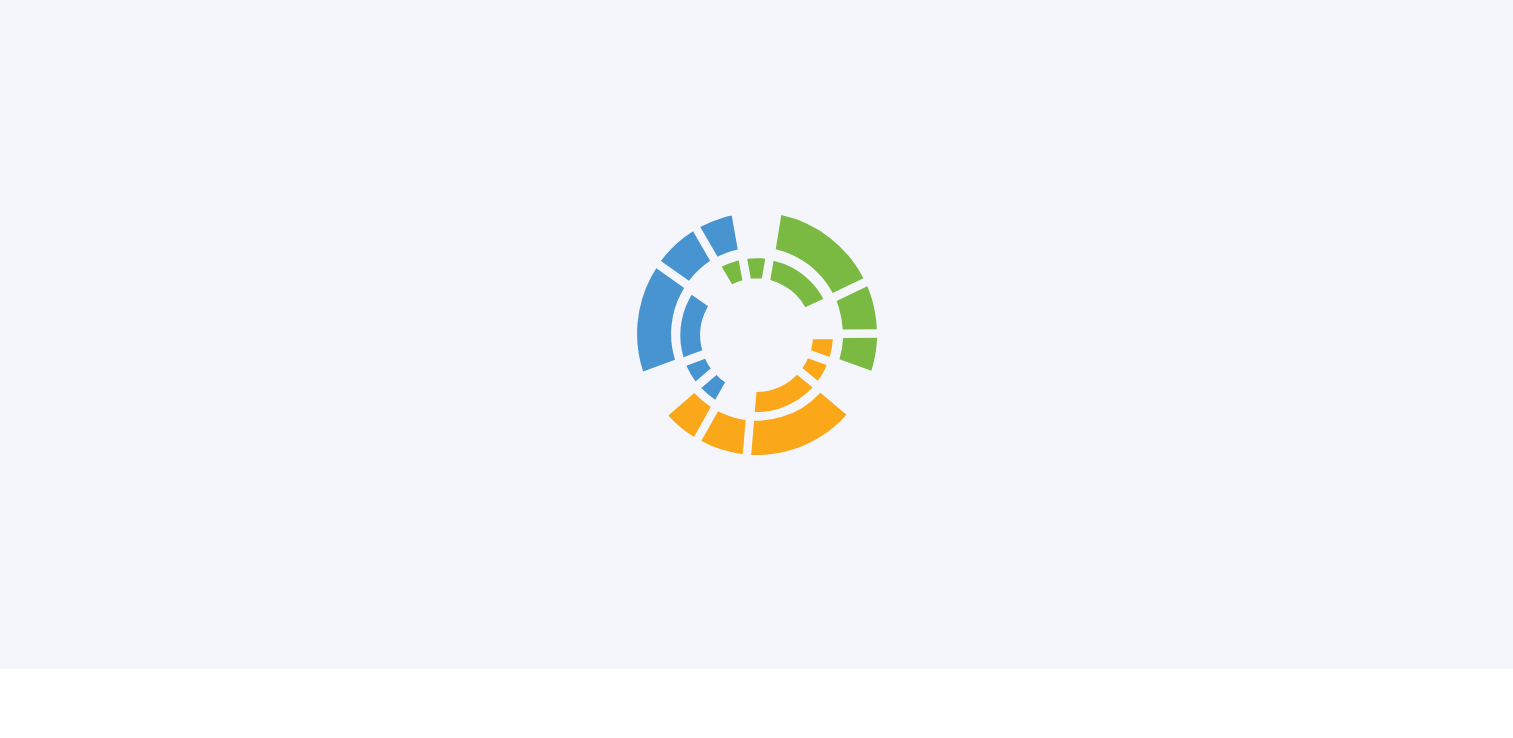 scroll, scrollTop: 56, scrollLeft: 0, axis: vertical 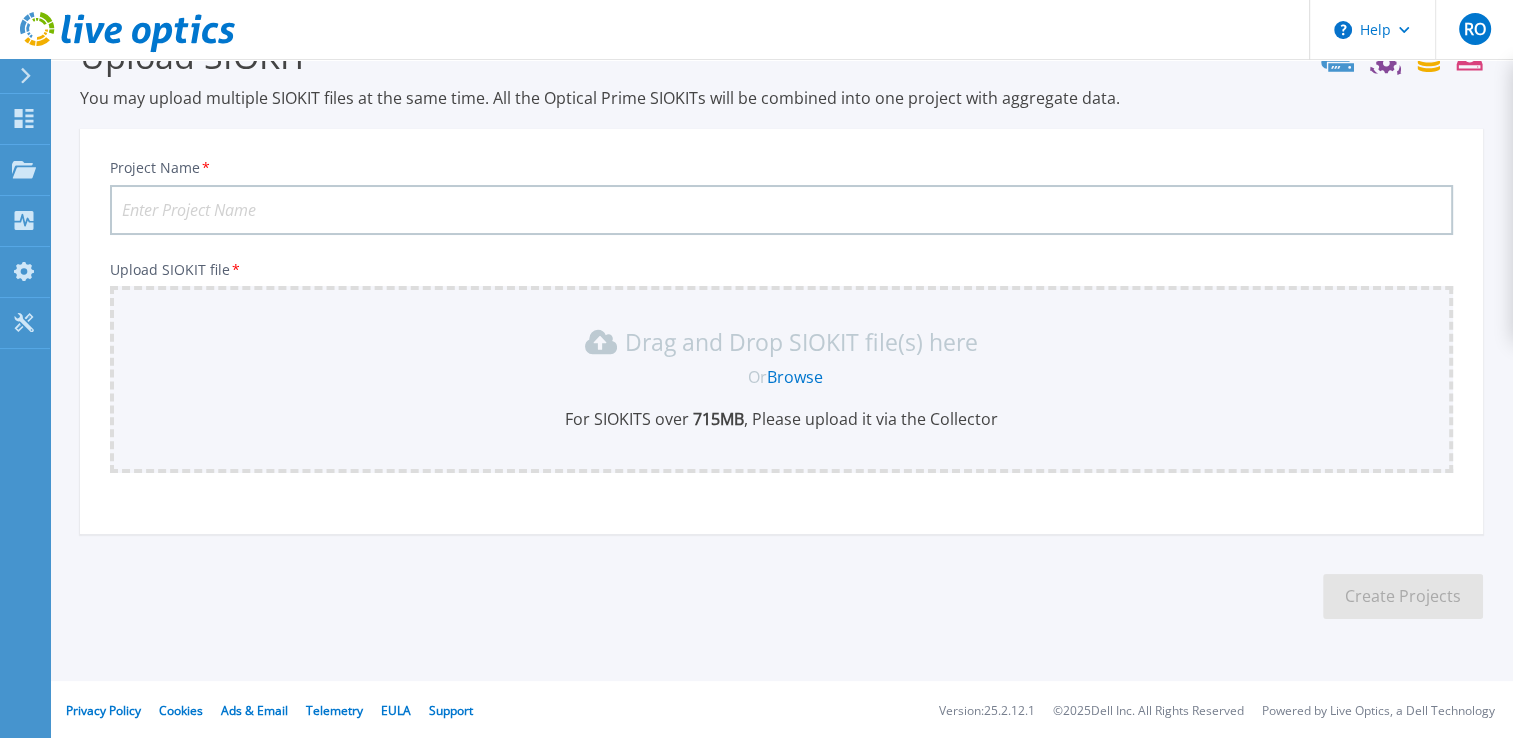 click on "Project Name *" at bounding box center [781, 210] 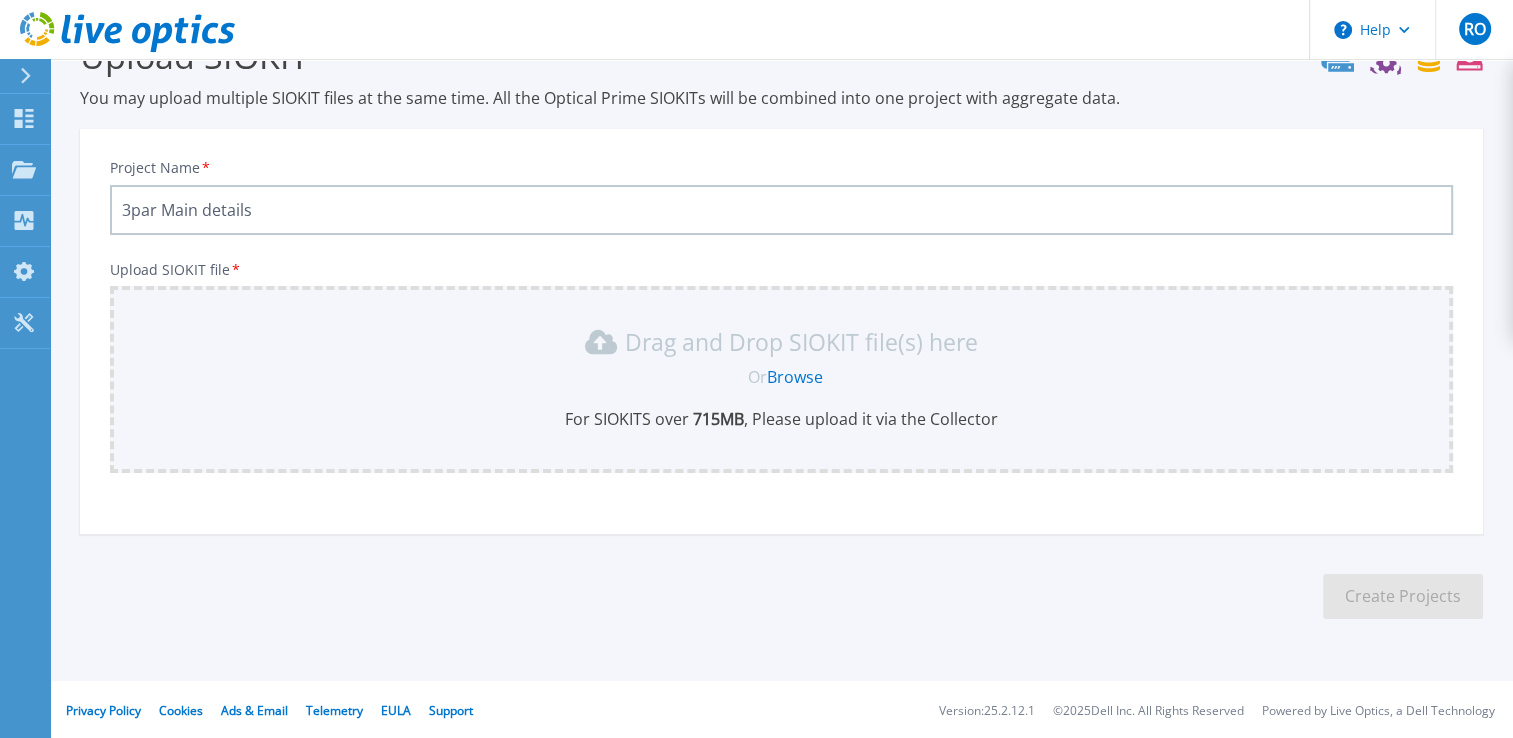 click on "Browse" at bounding box center [795, 377] 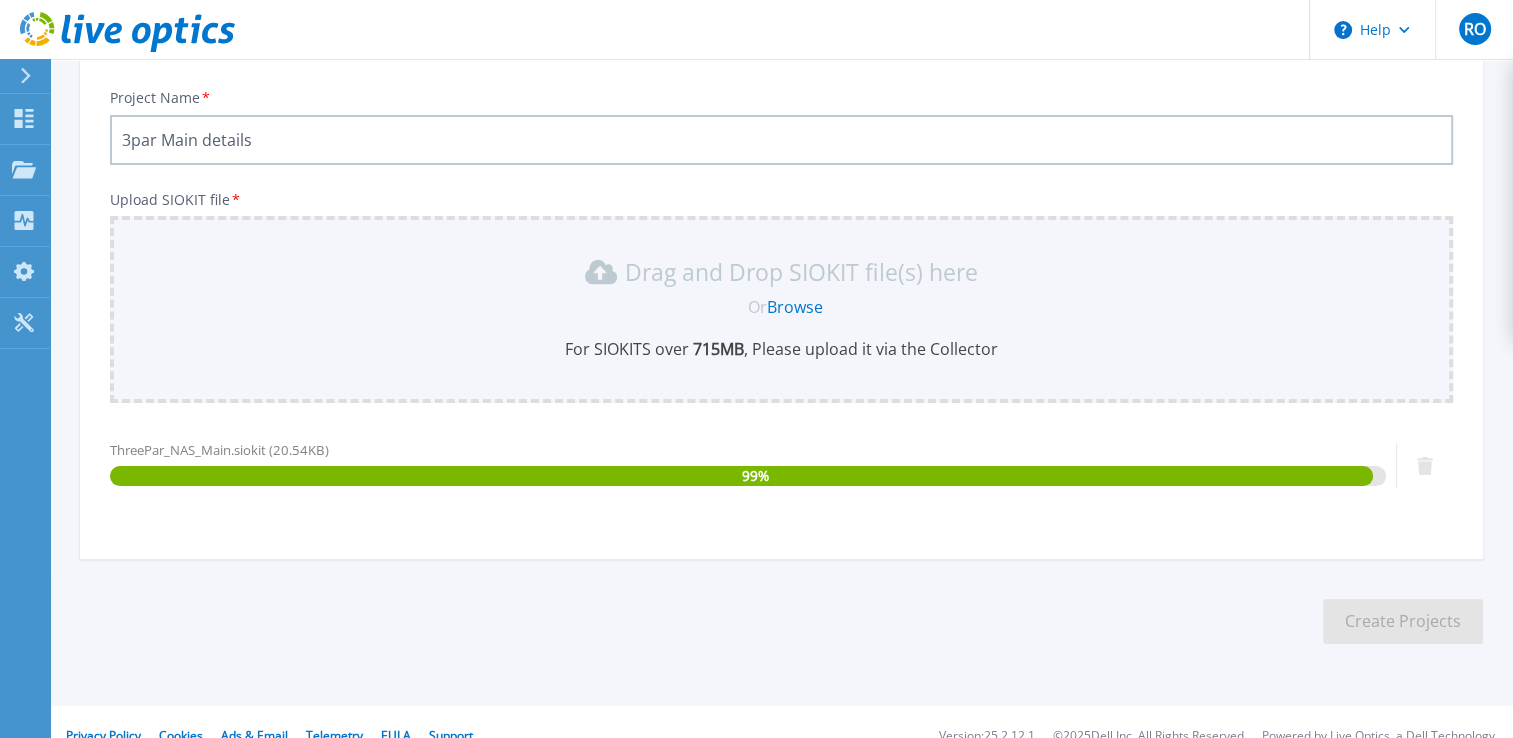scroll, scrollTop: 152, scrollLeft: 0, axis: vertical 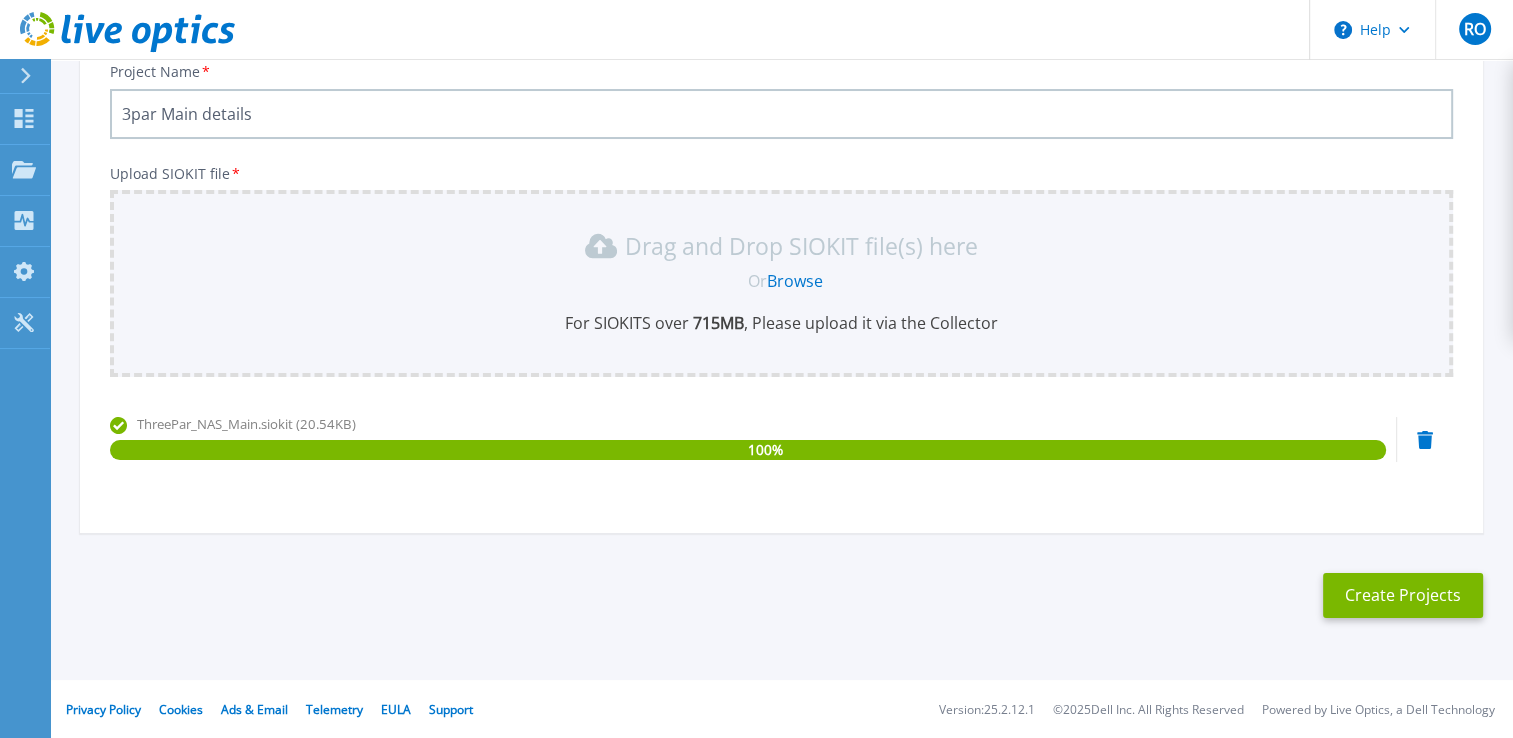click on "3par Main details" at bounding box center [781, 114] 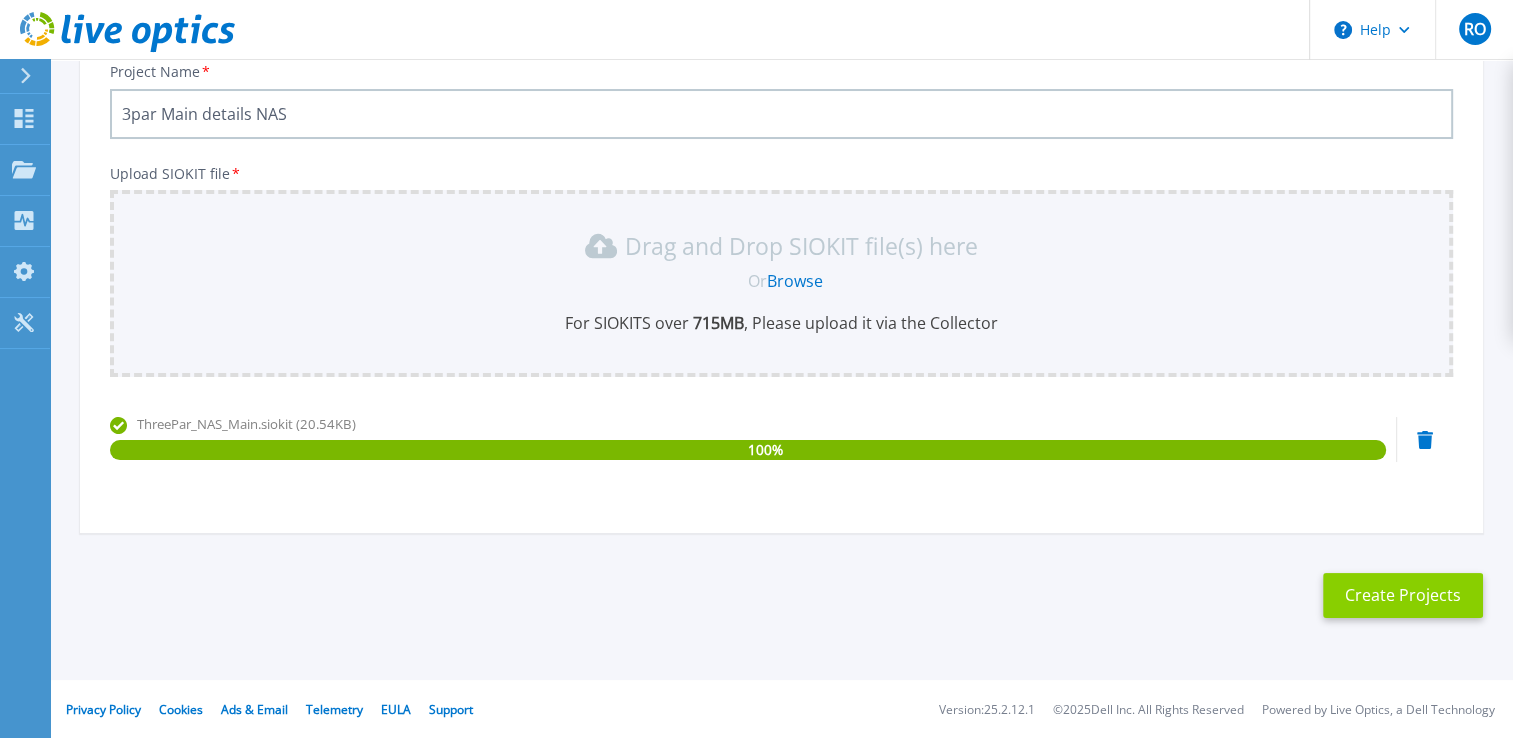 type on "3par Main details NAS" 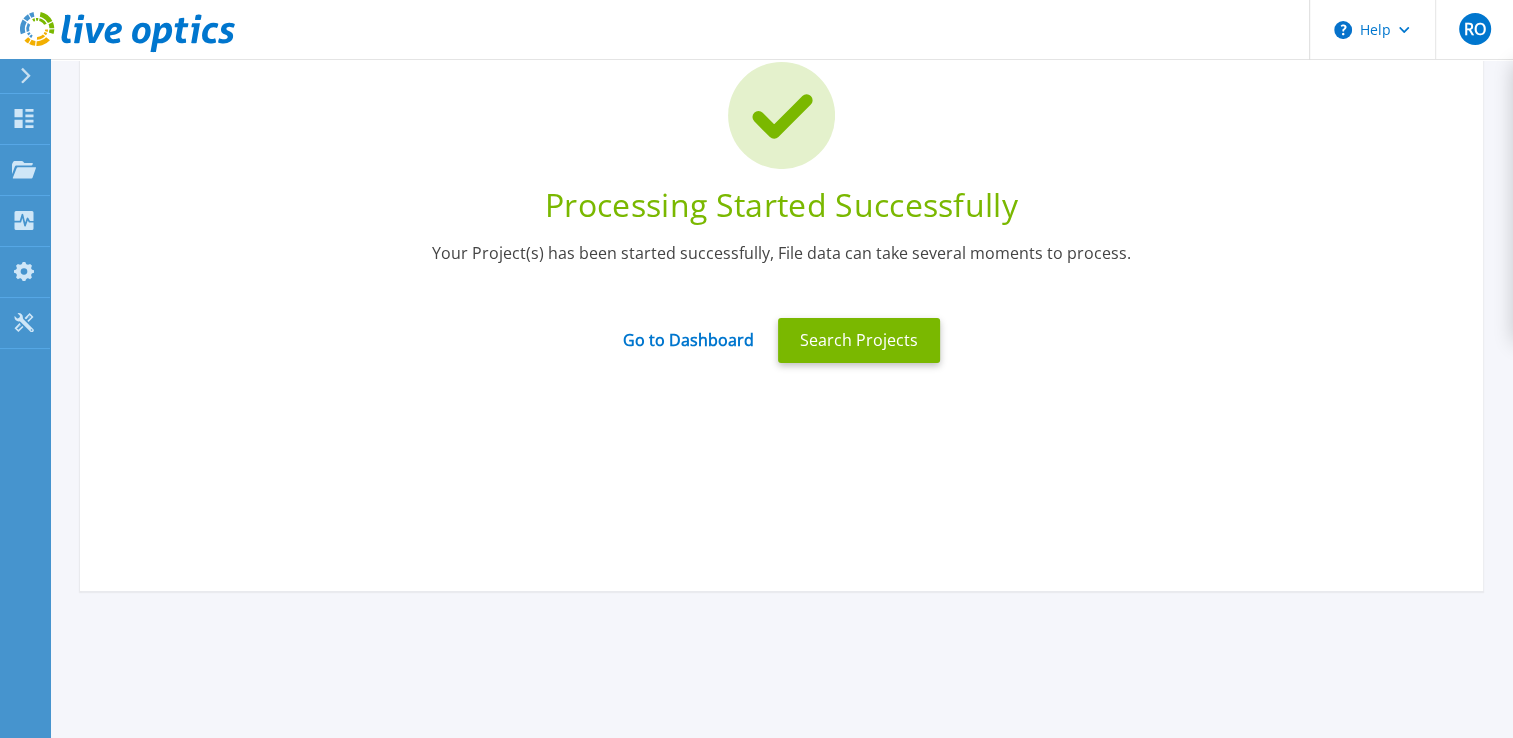 scroll, scrollTop: 0, scrollLeft: 0, axis: both 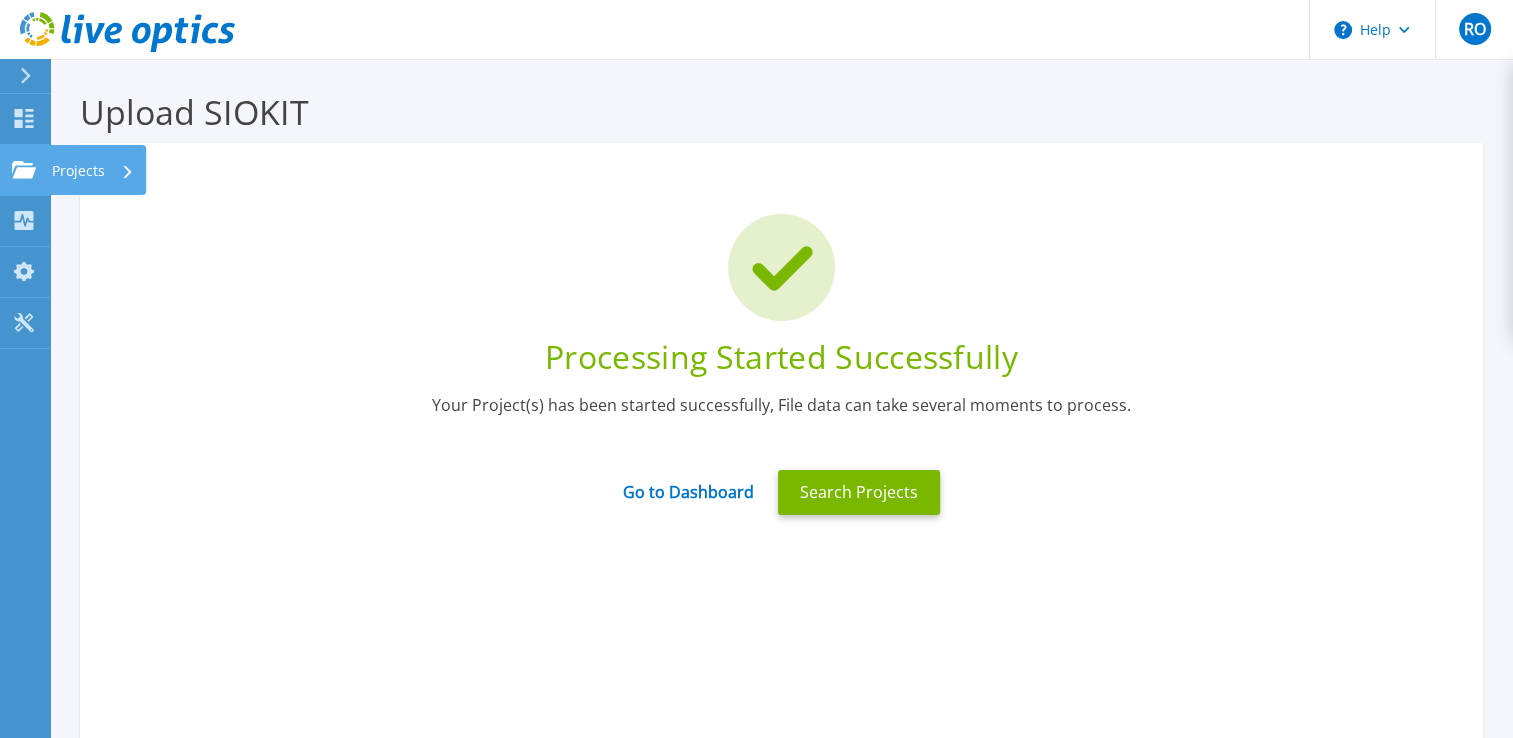 click on "Projects Projects" at bounding box center (25, 170) 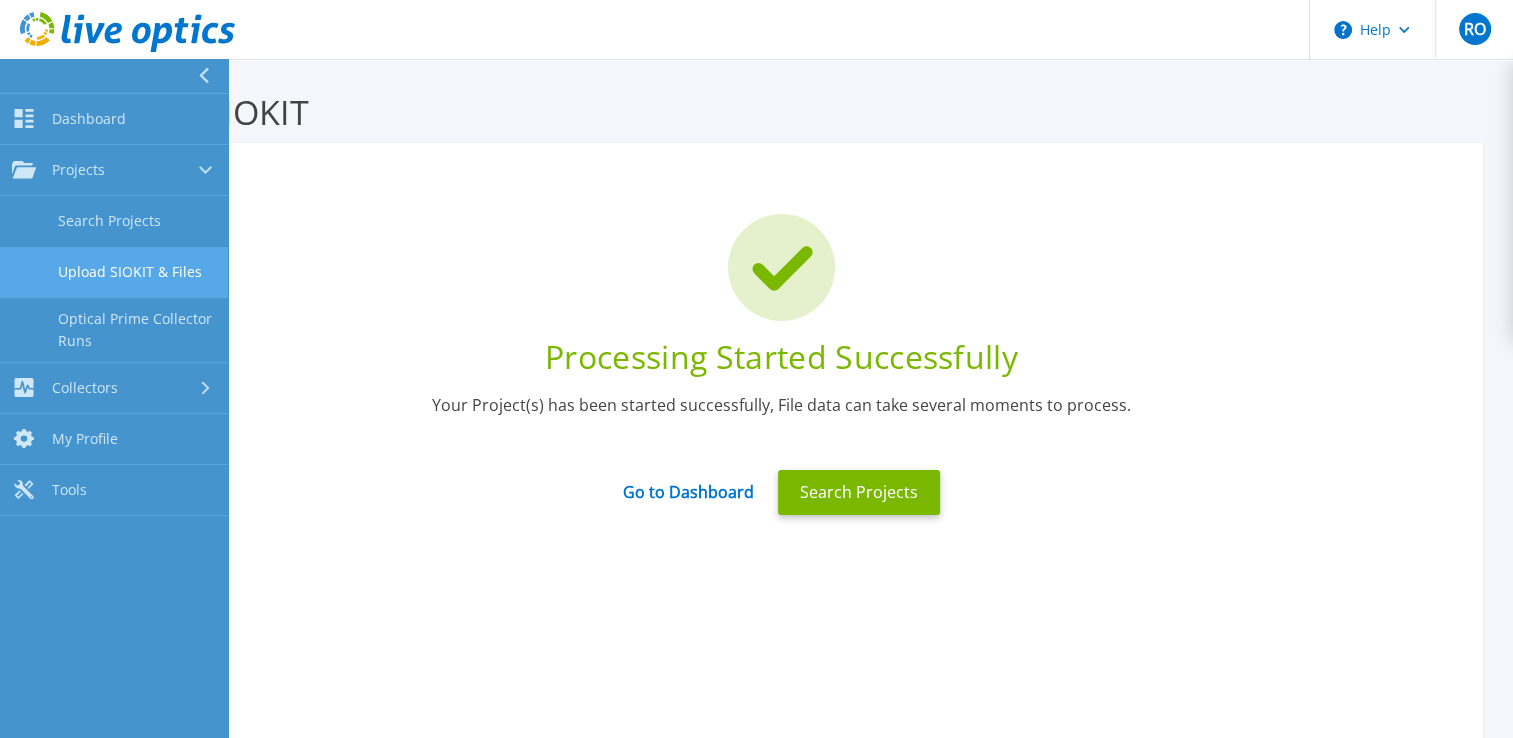 click on "Upload SIOKIT & Files" at bounding box center [114, 272] 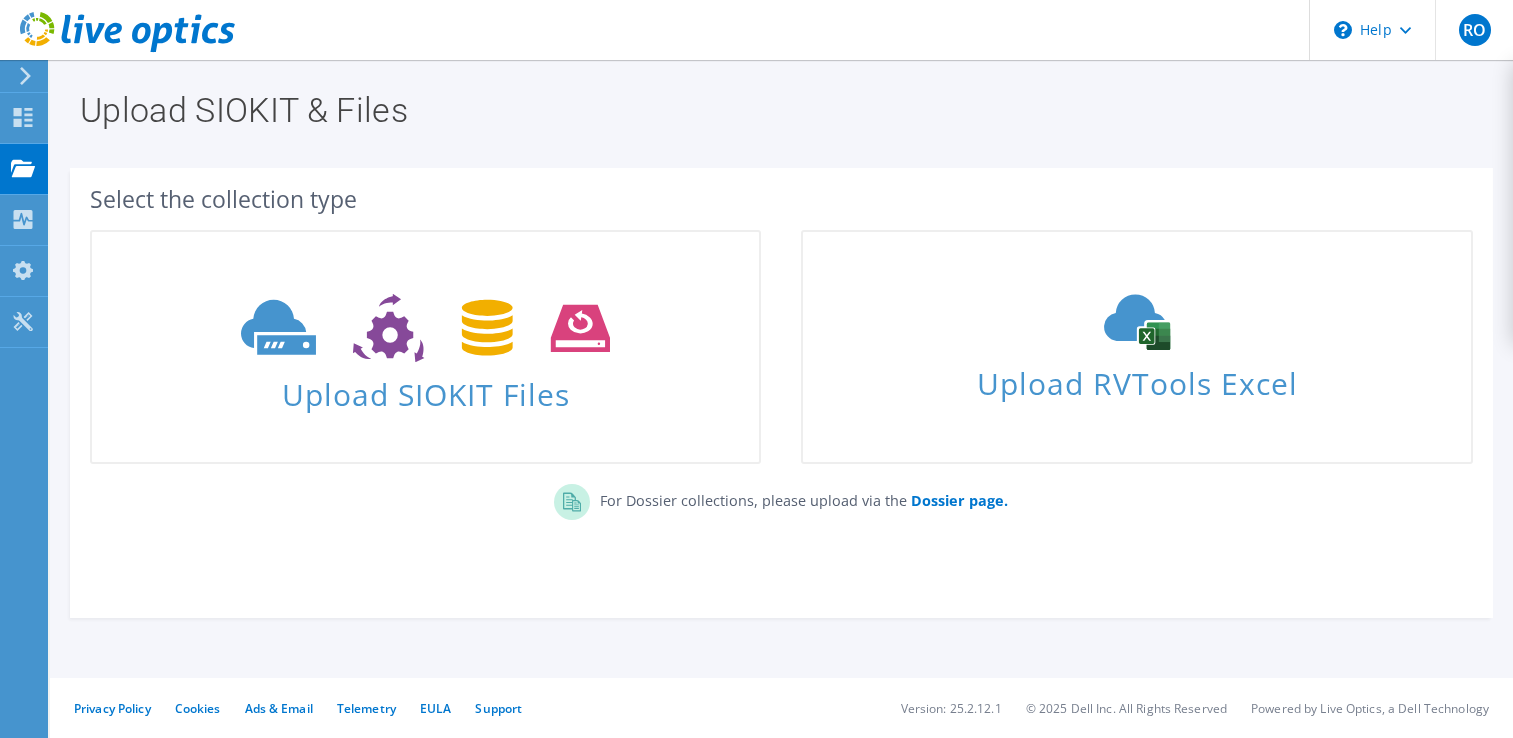scroll, scrollTop: 0, scrollLeft: 0, axis: both 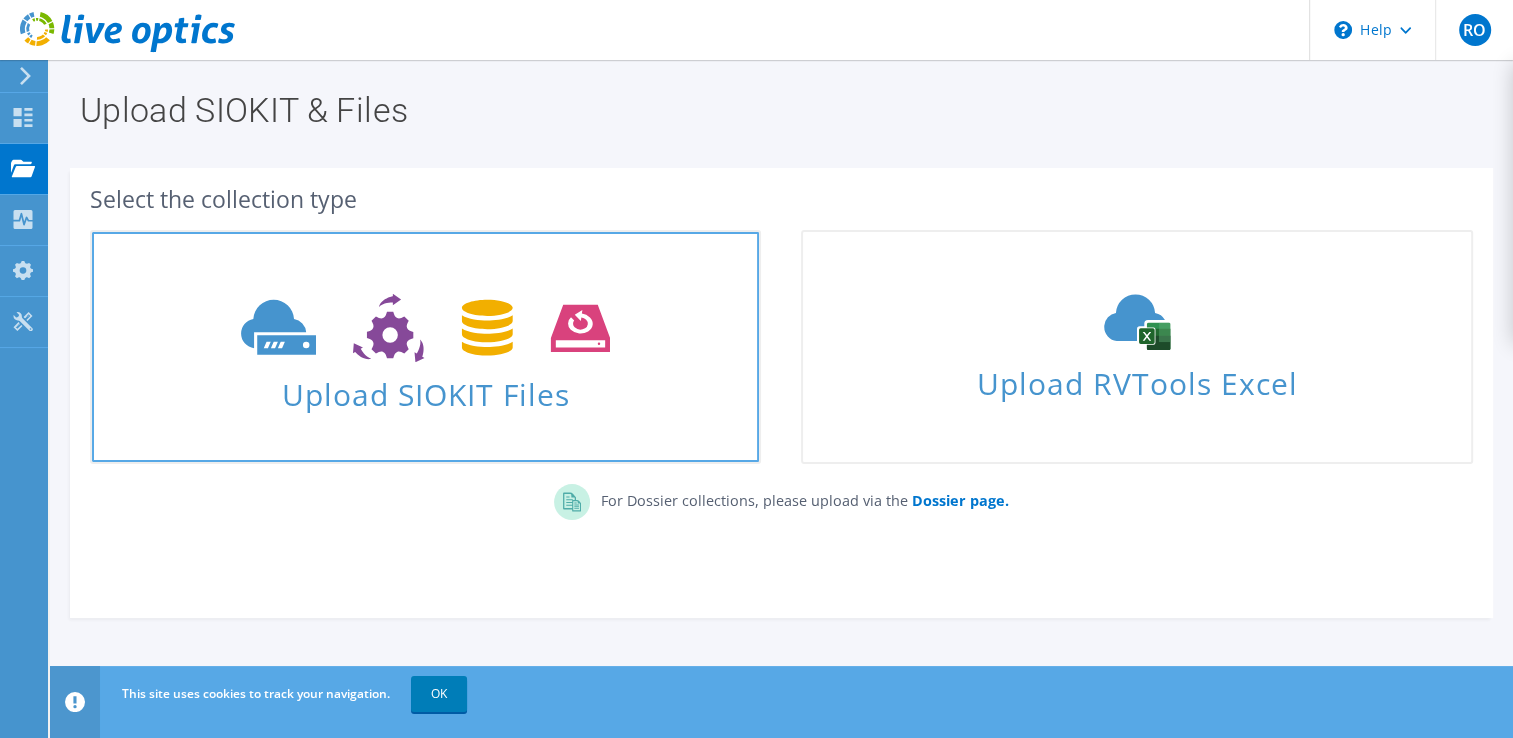 click 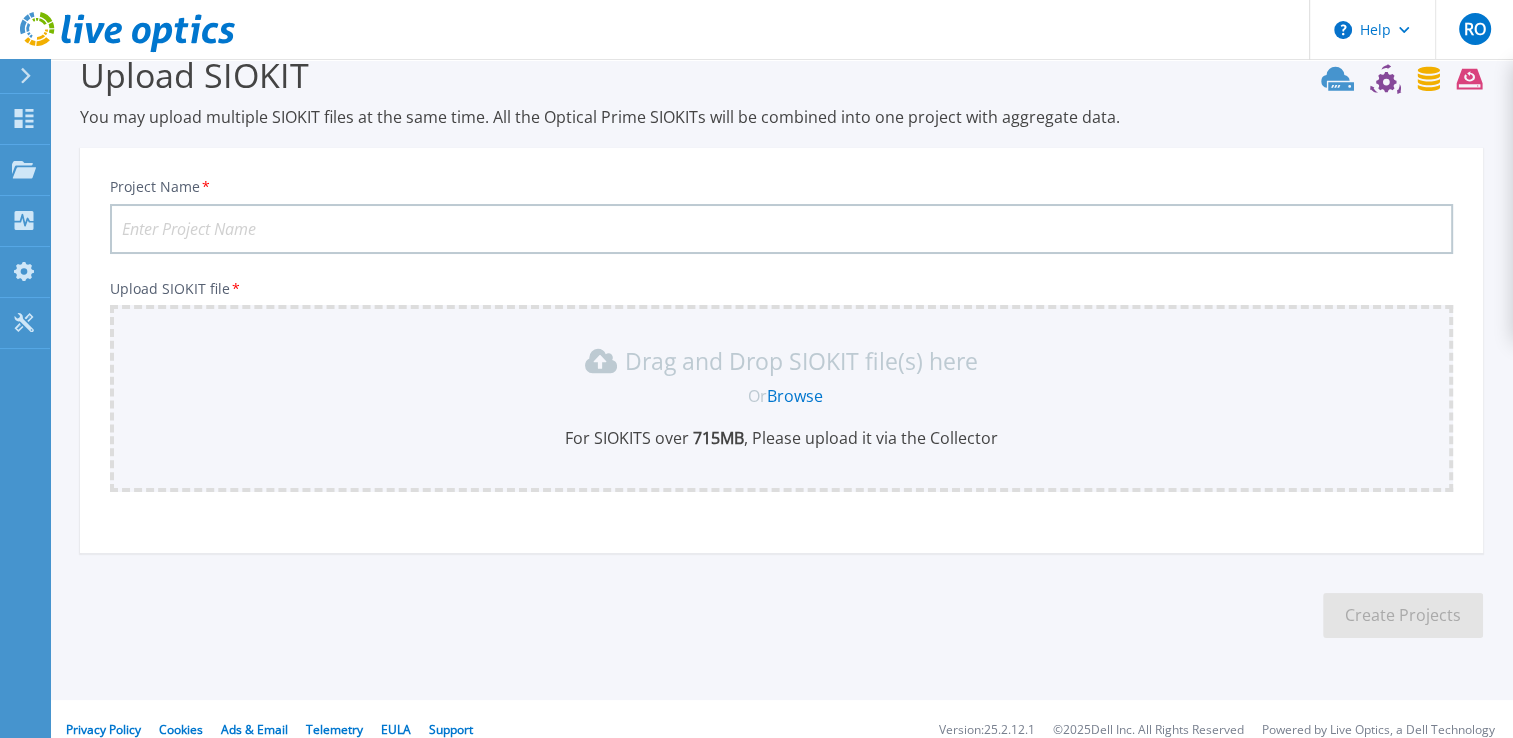 scroll, scrollTop: 56, scrollLeft: 0, axis: vertical 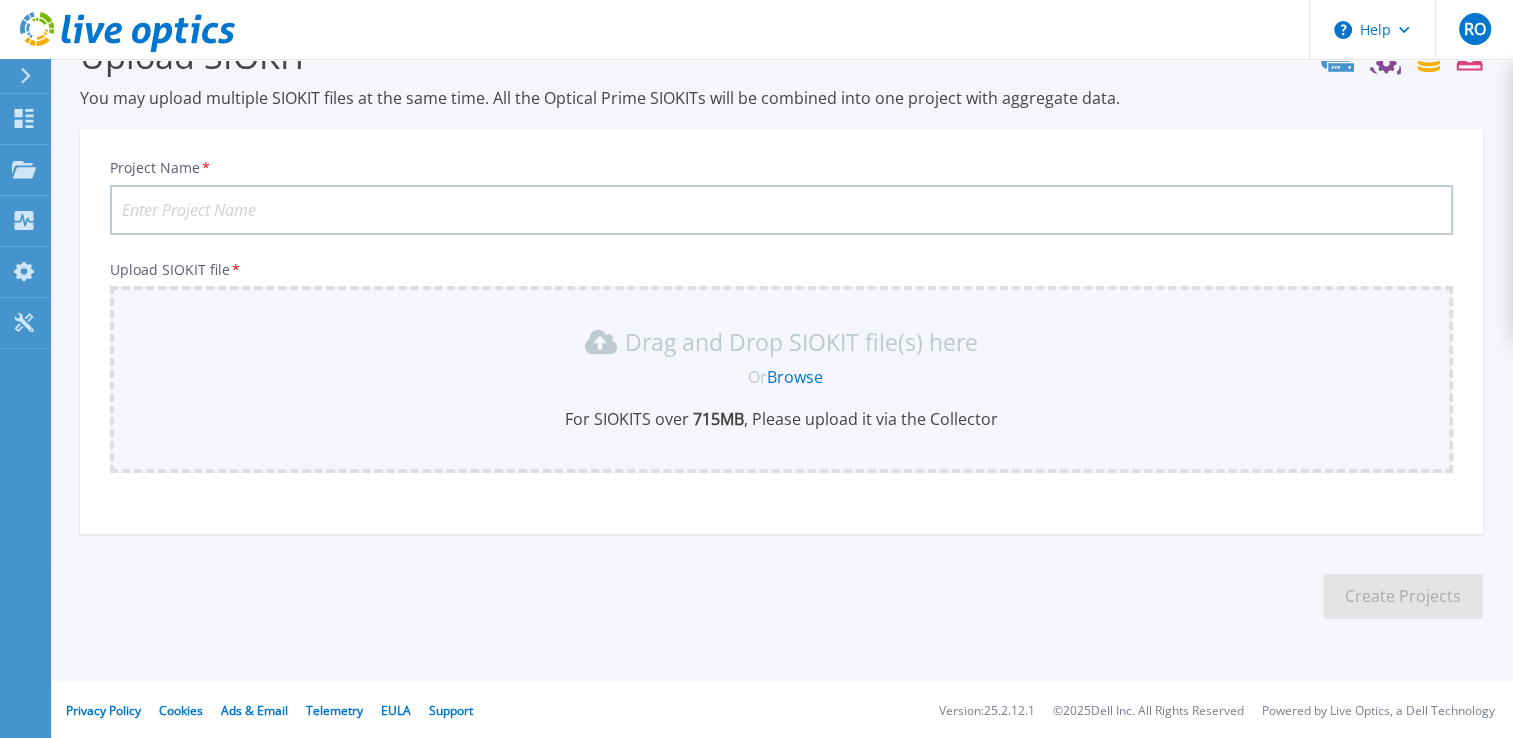 click on "Project Name *" at bounding box center [781, 210] 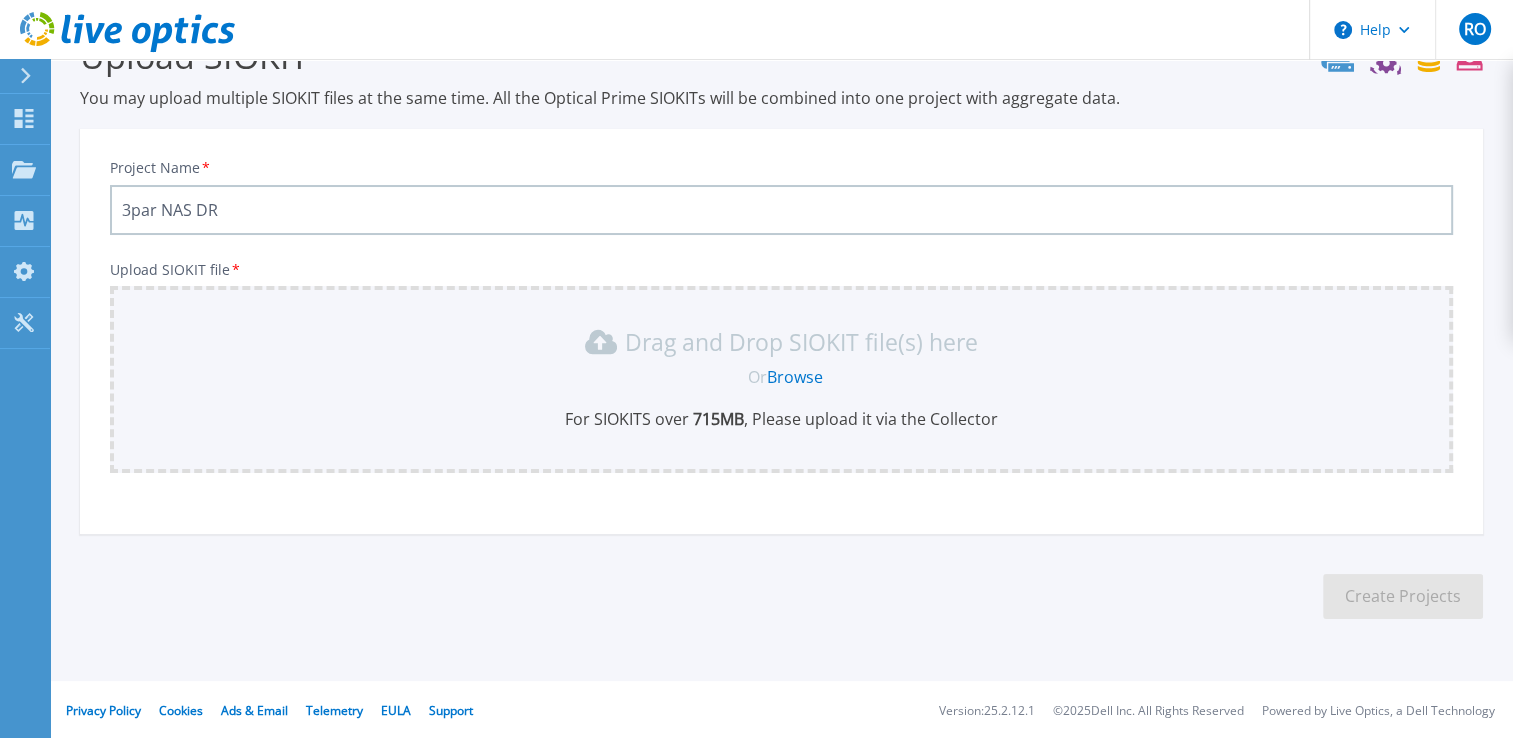 type on "3par NAS DR" 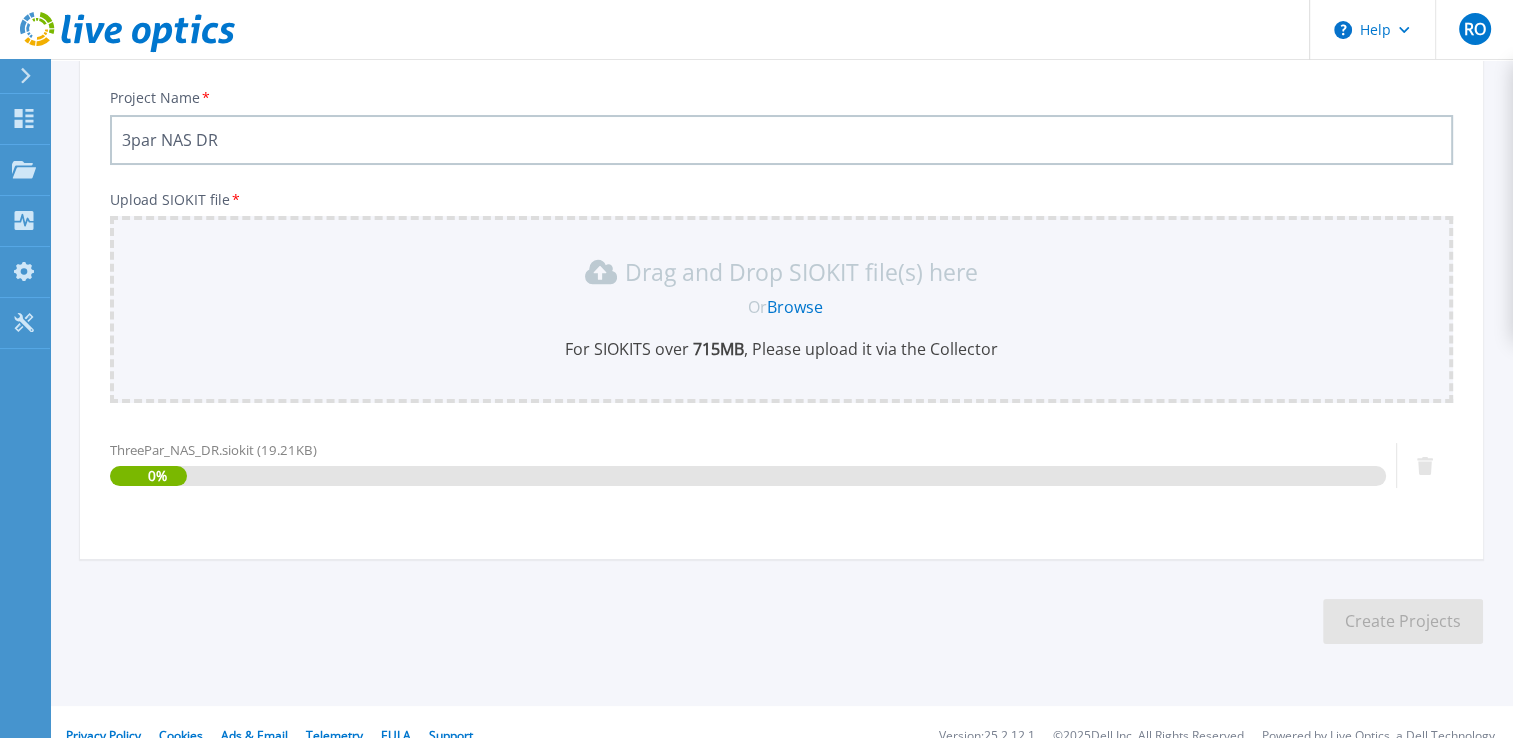 scroll, scrollTop: 152, scrollLeft: 0, axis: vertical 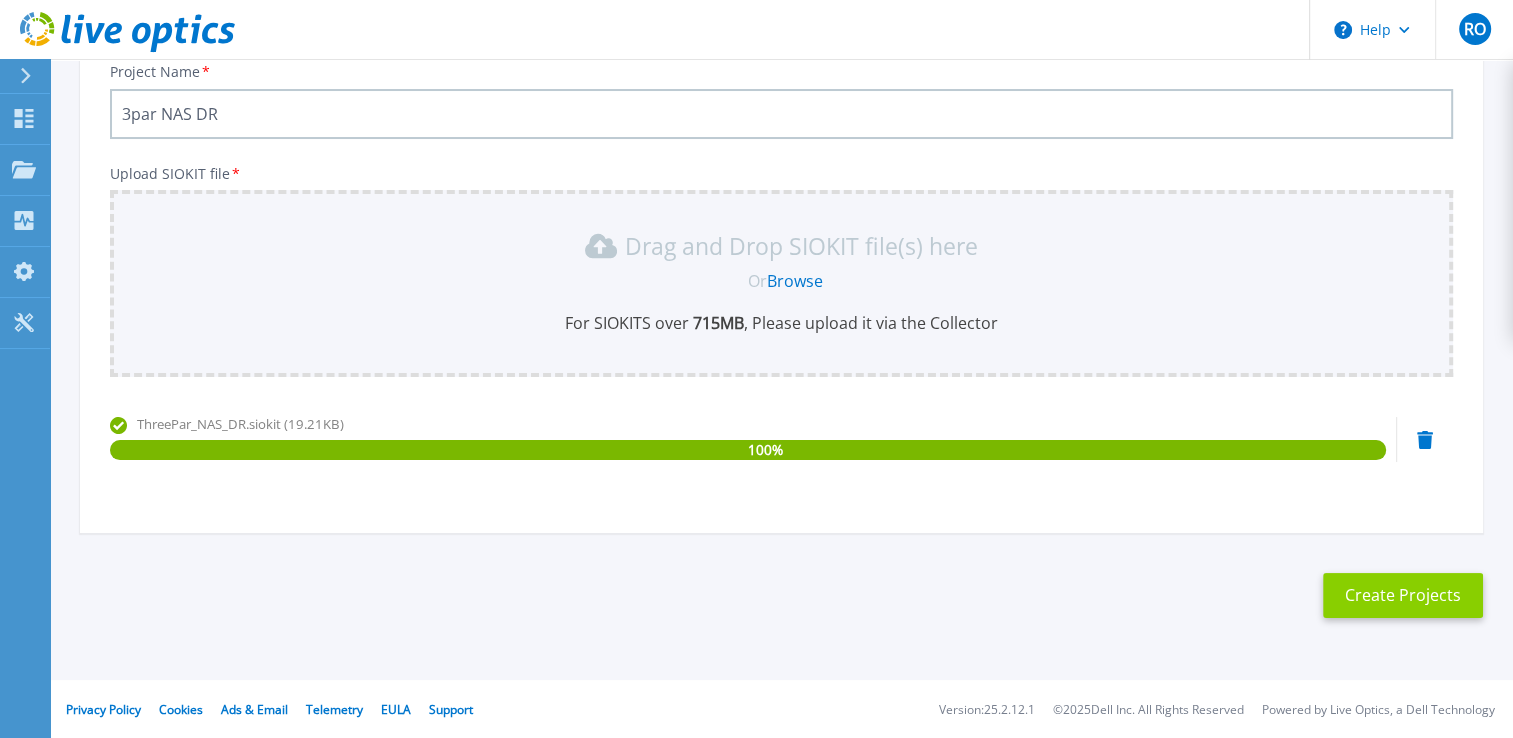 click on "Create Projects" at bounding box center [1403, 595] 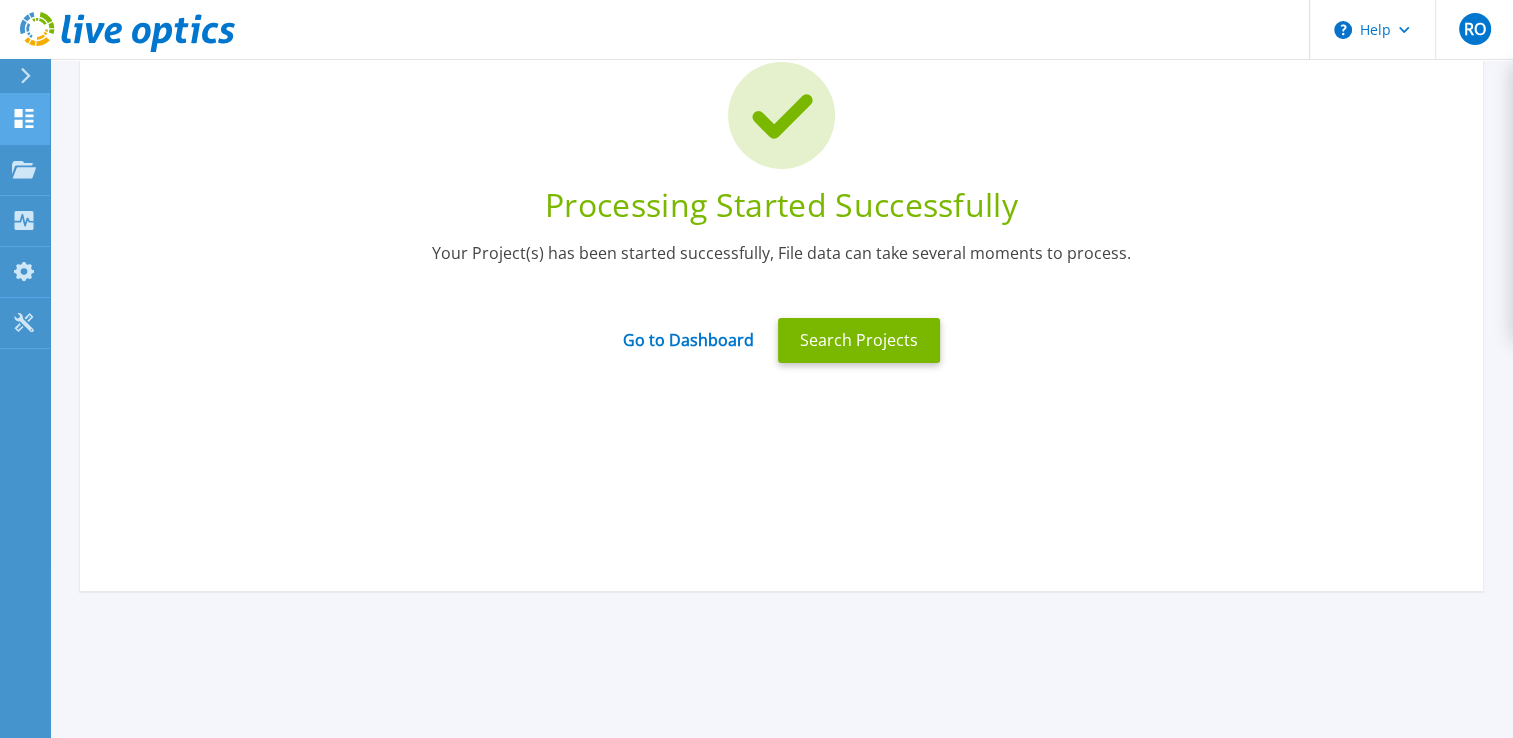 click 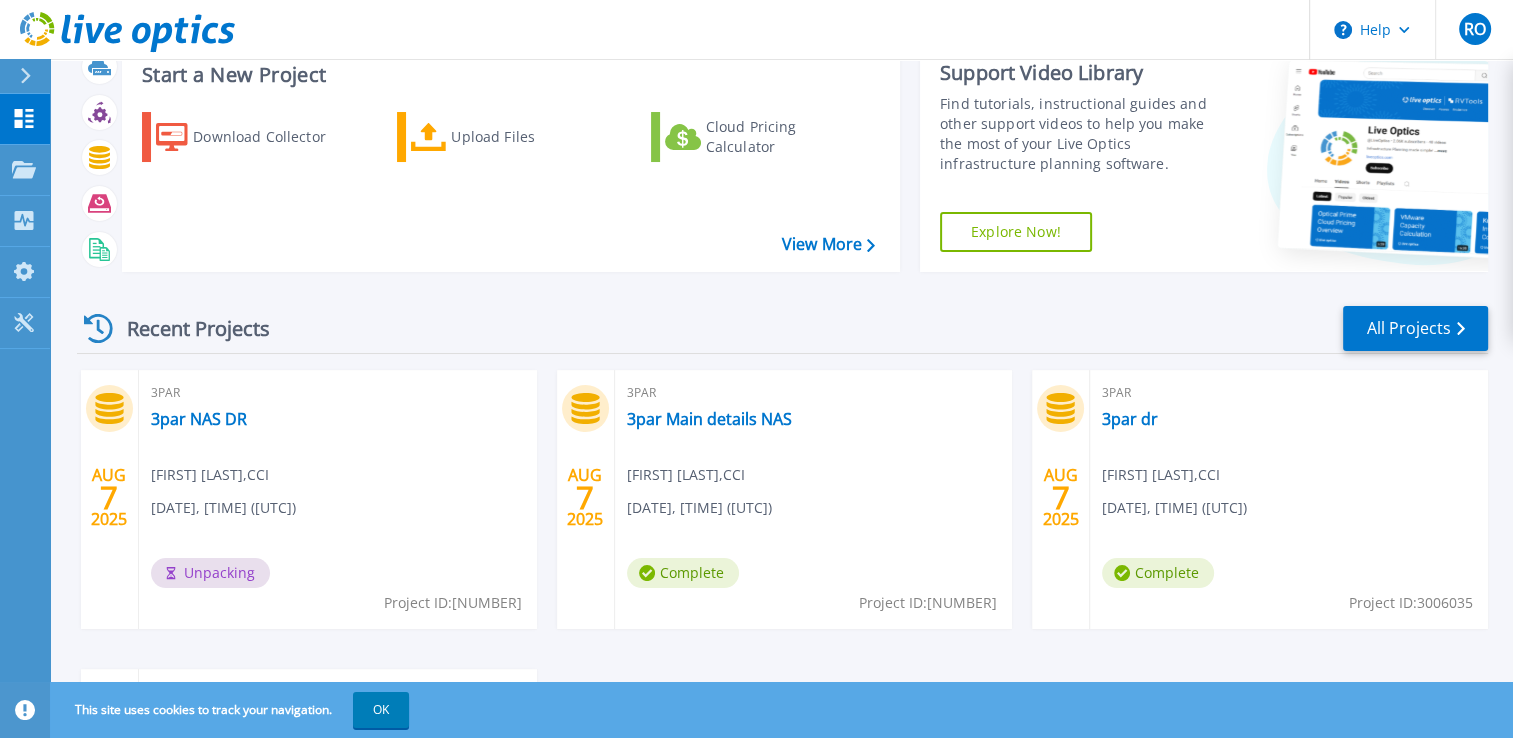 scroll, scrollTop: 100, scrollLeft: 0, axis: vertical 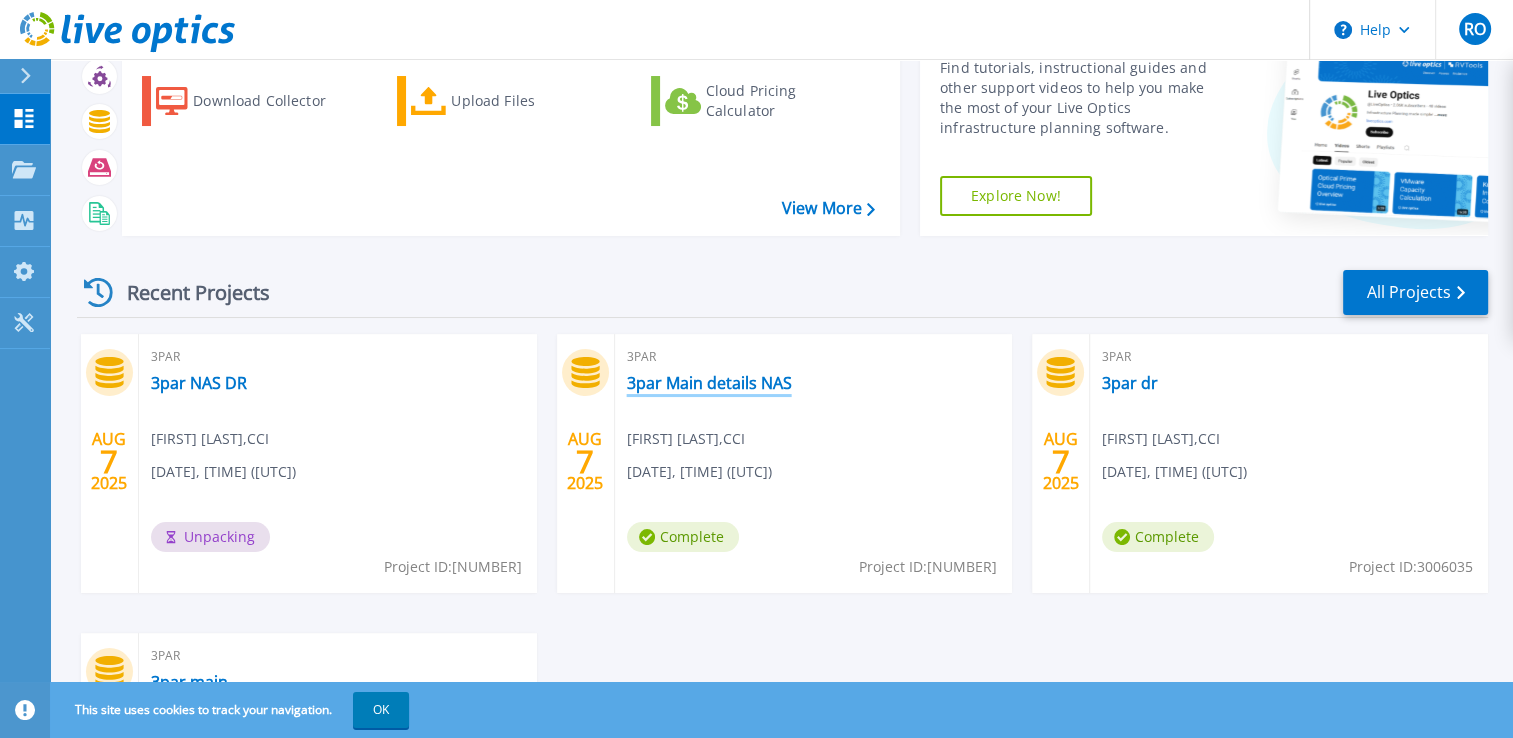 click on "3par Main details NAS" at bounding box center (709, 383) 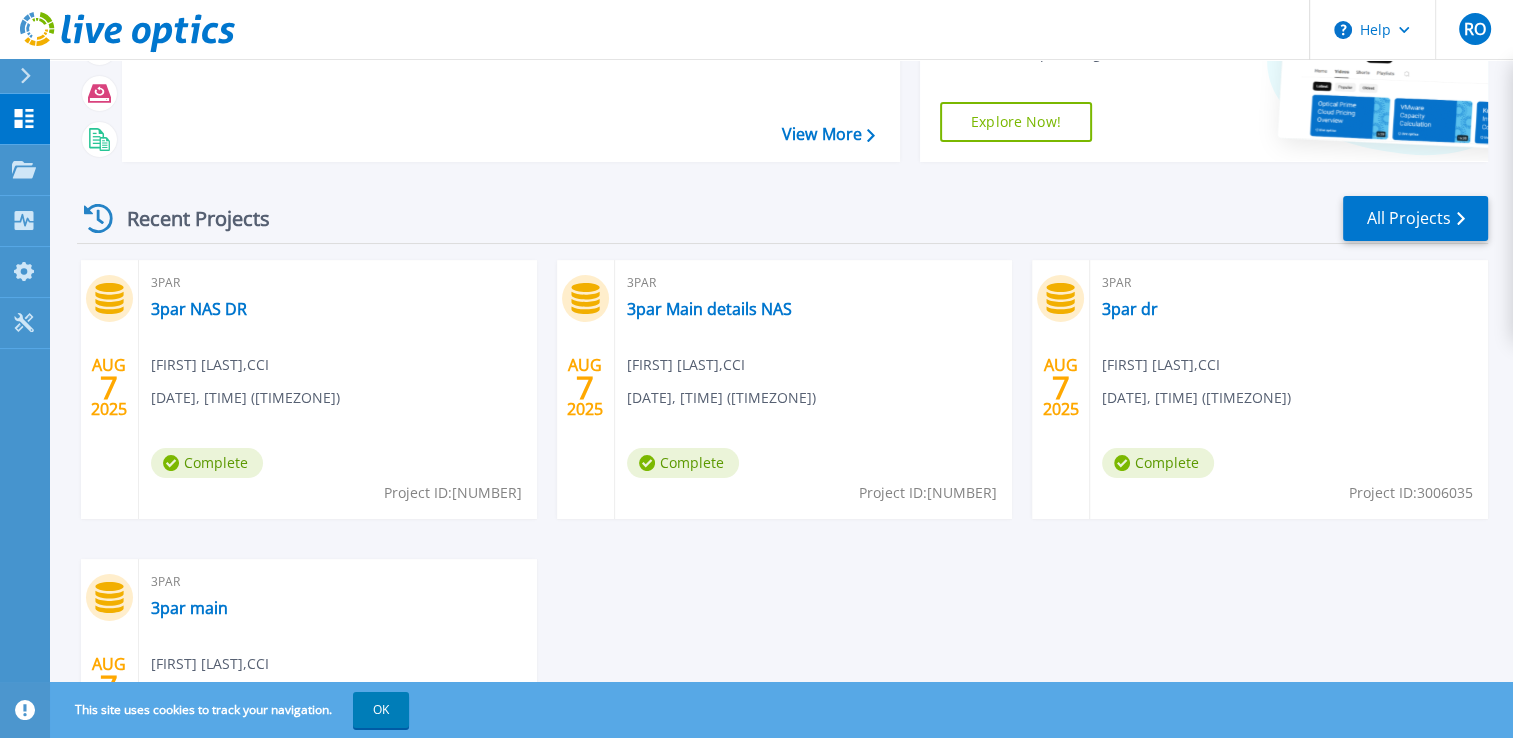 scroll, scrollTop: 169, scrollLeft: 0, axis: vertical 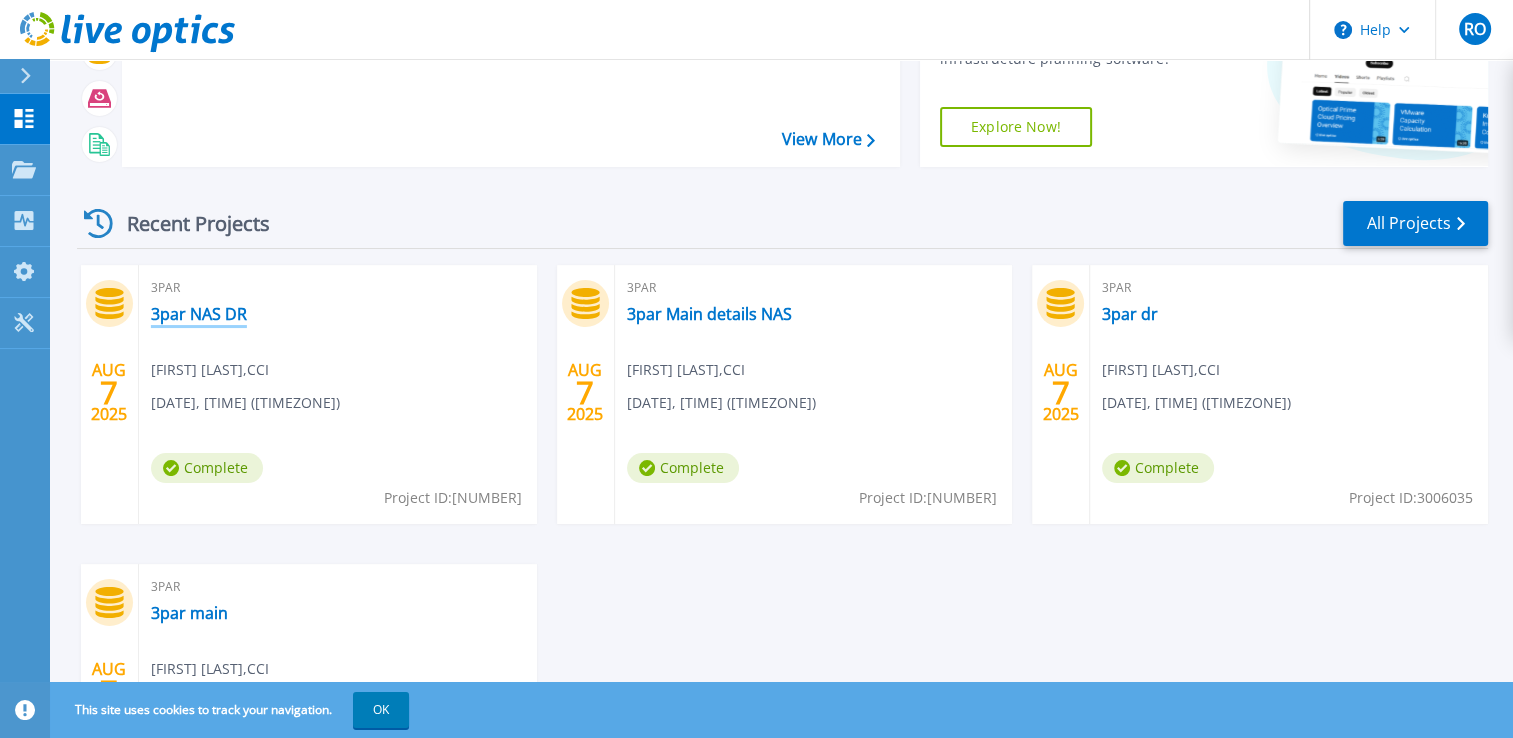 click on "3par NAS DR" at bounding box center (199, 314) 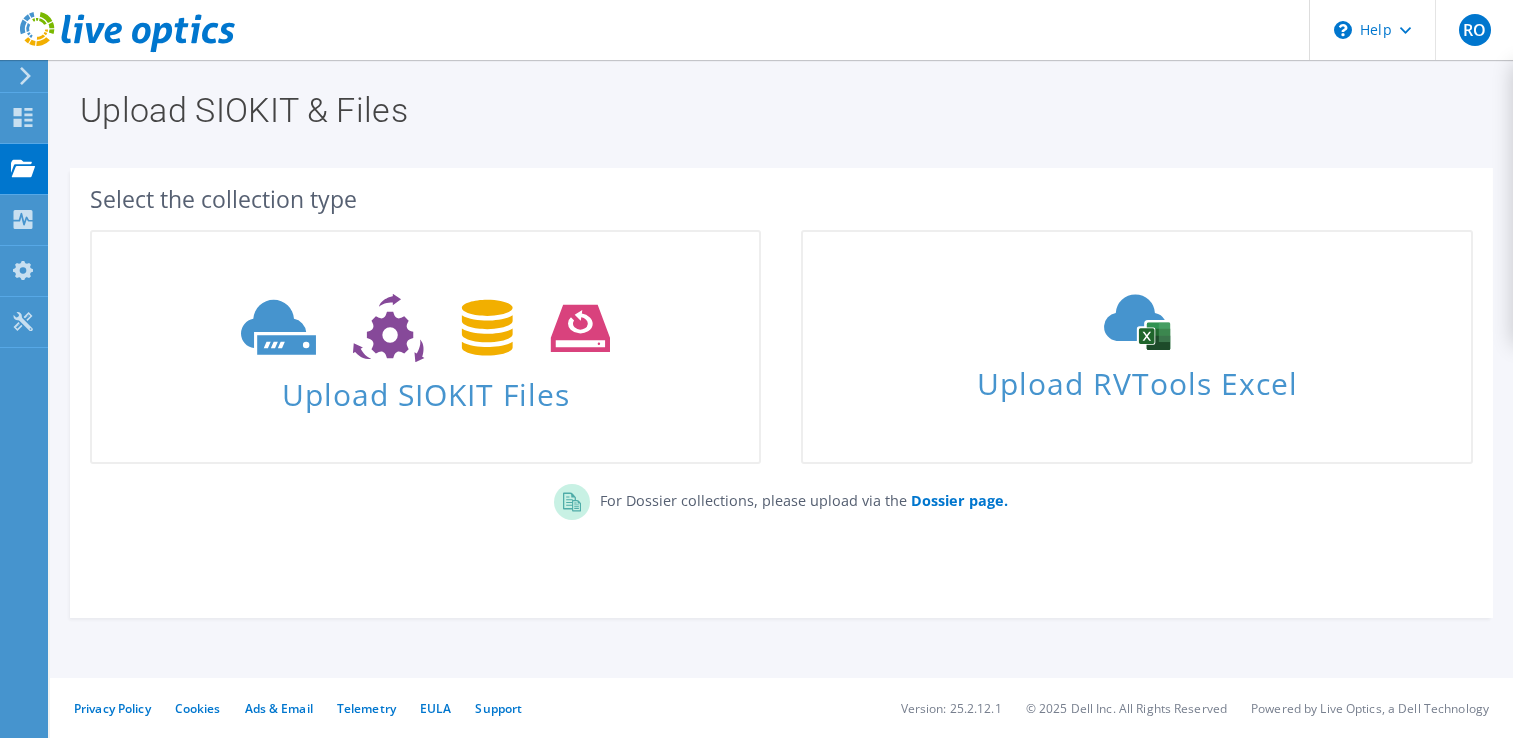 scroll, scrollTop: 0, scrollLeft: 0, axis: both 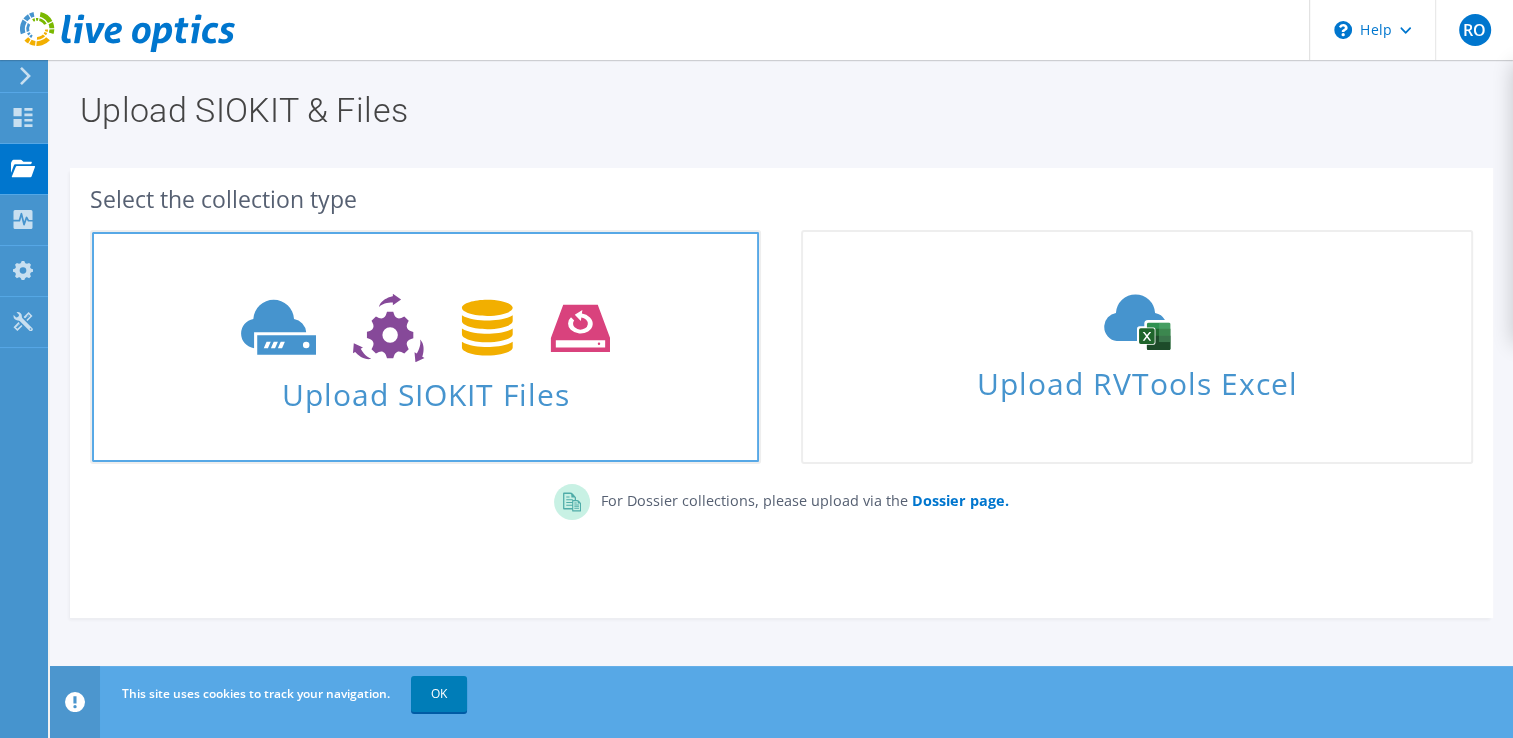 click 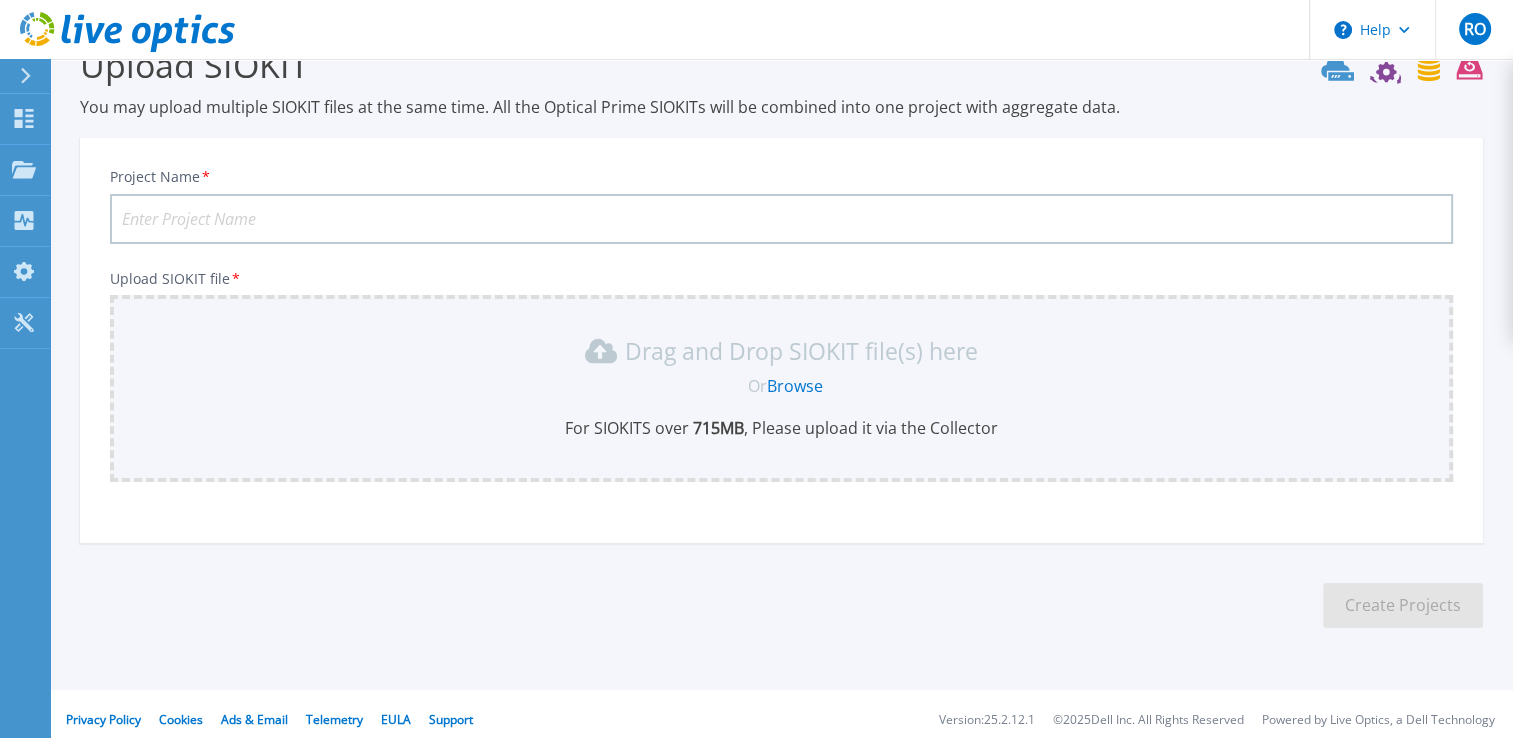 scroll, scrollTop: 56, scrollLeft: 0, axis: vertical 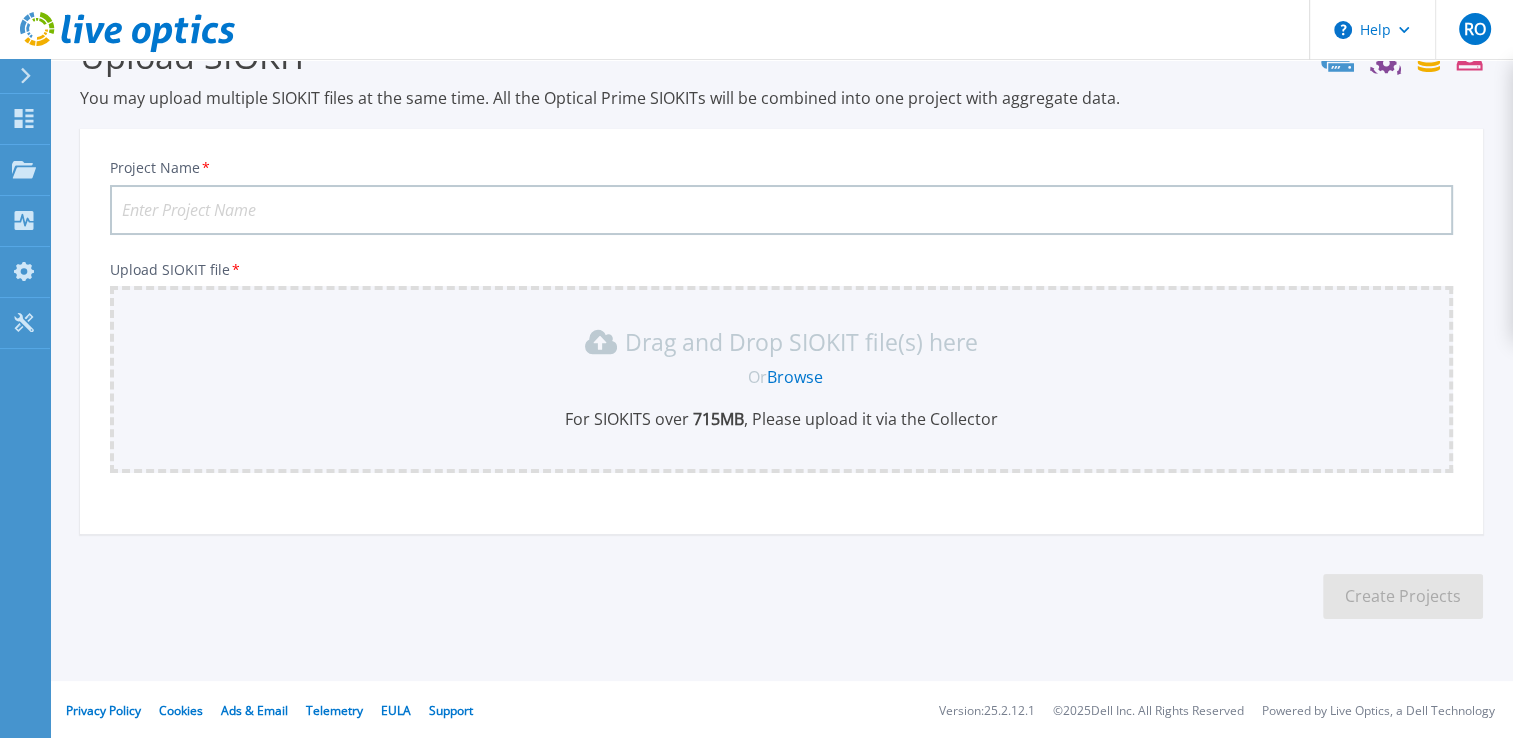 click on "Project Name *" at bounding box center (781, 210) 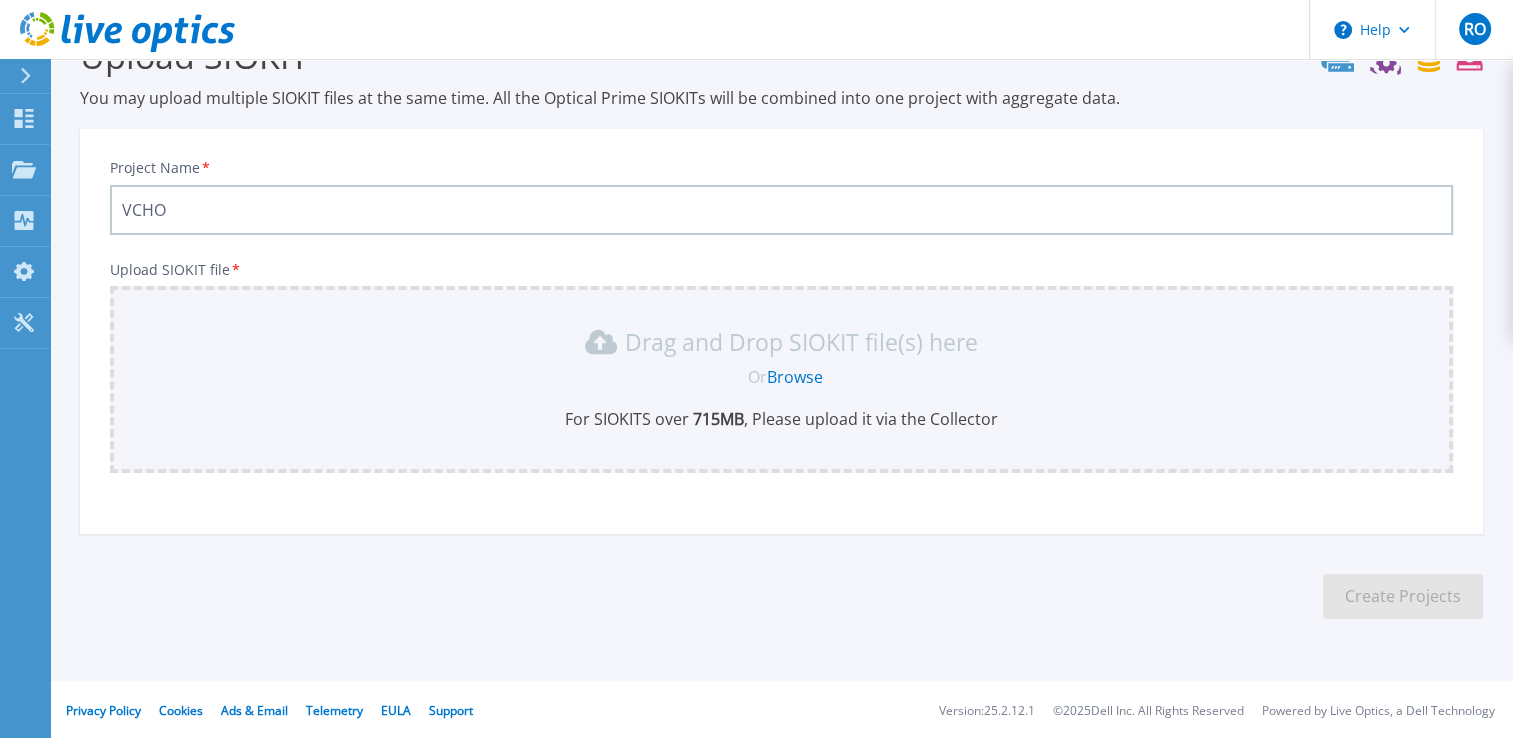 type on "VCHO" 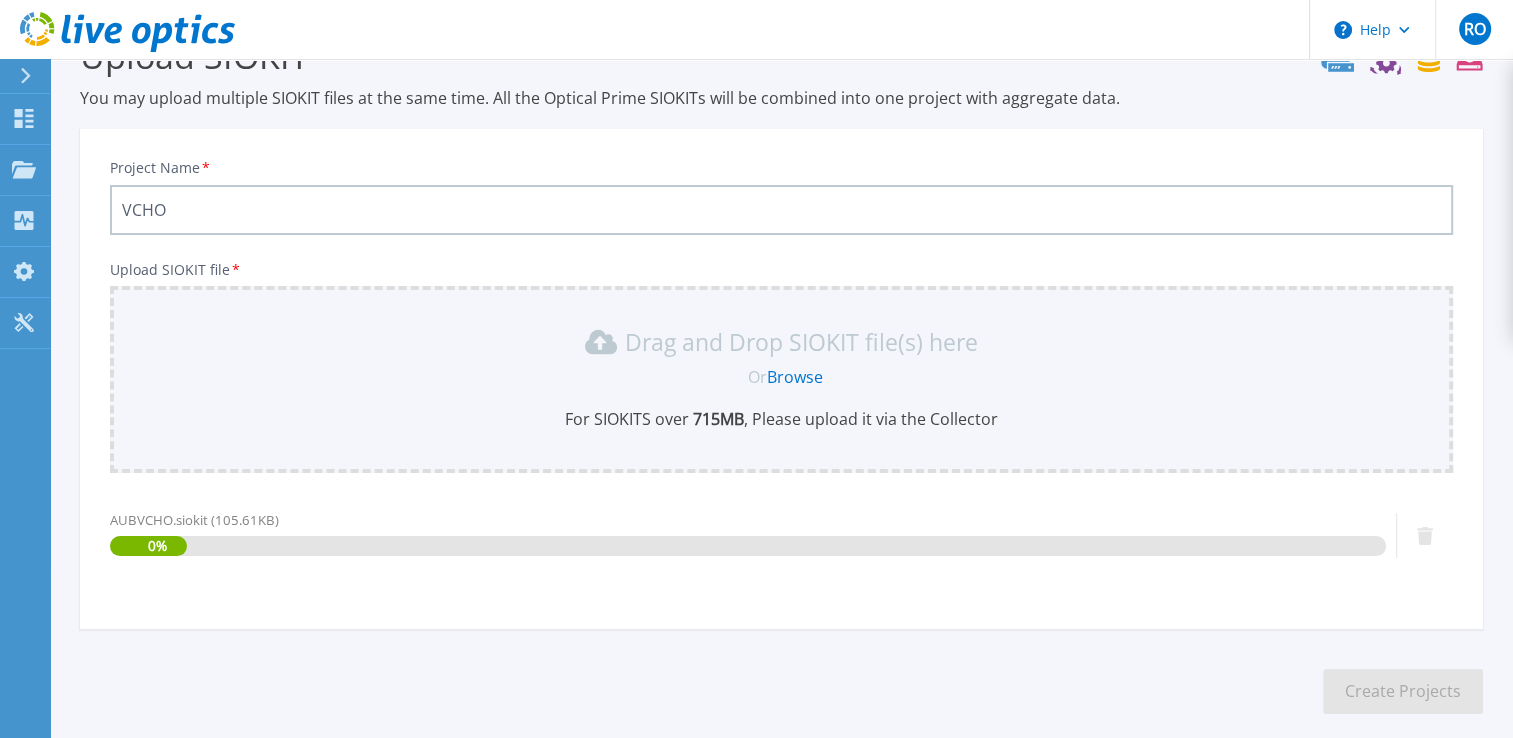 scroll, scrollTop: 152, scrollLeft: 0, axis: vertical 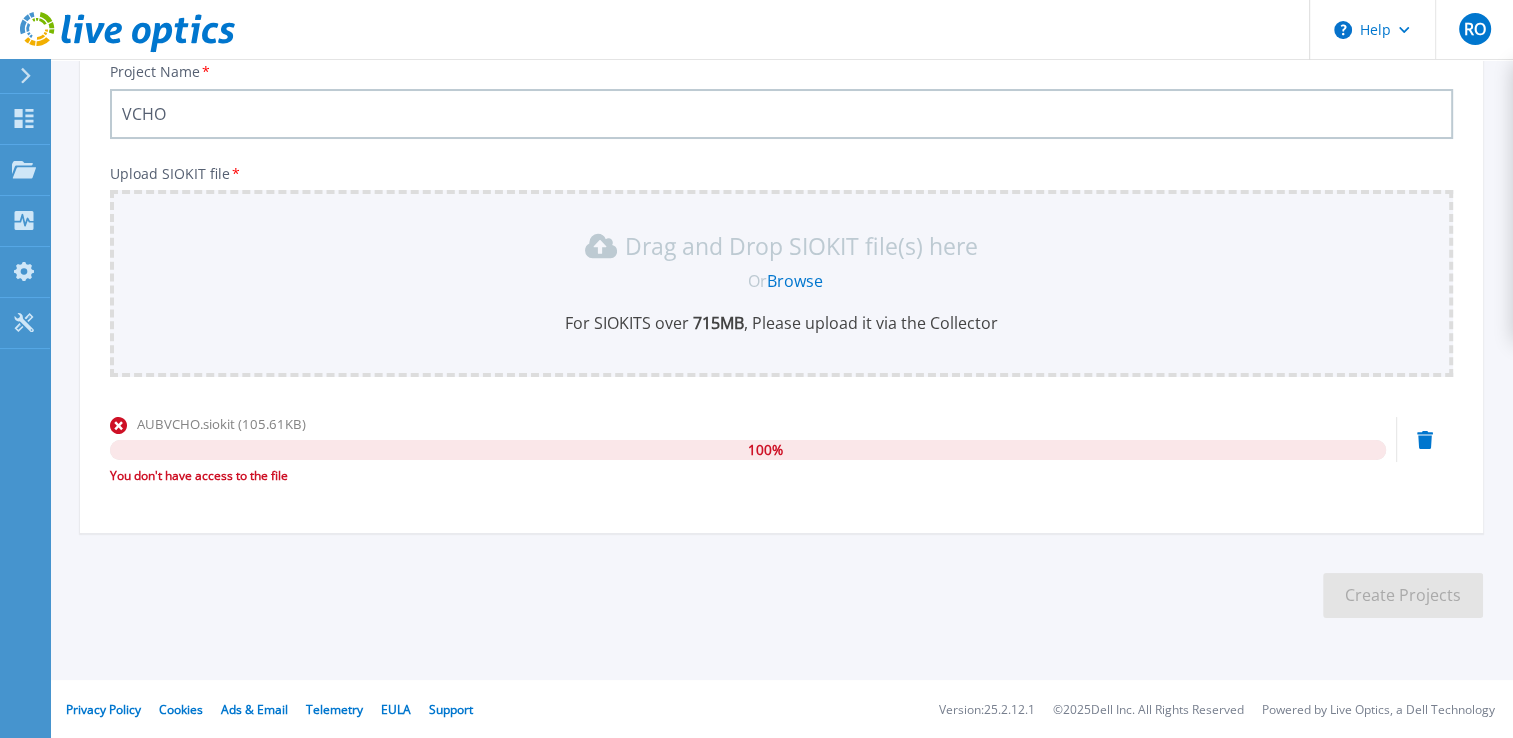 click on "Browse" at bounding box center (795, 281) 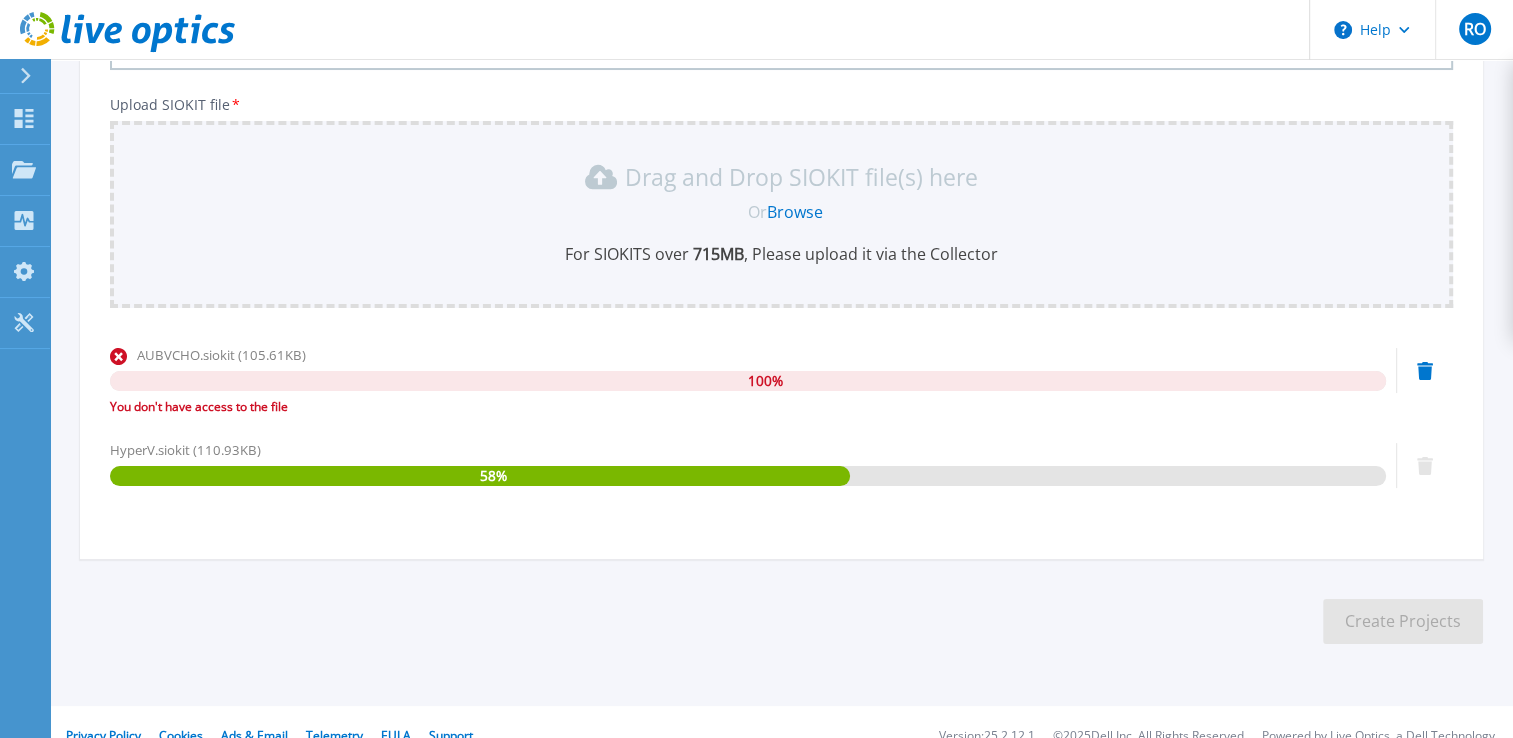 scroll, scrollTop: 247, scrollLeft: 0, axis: vertical 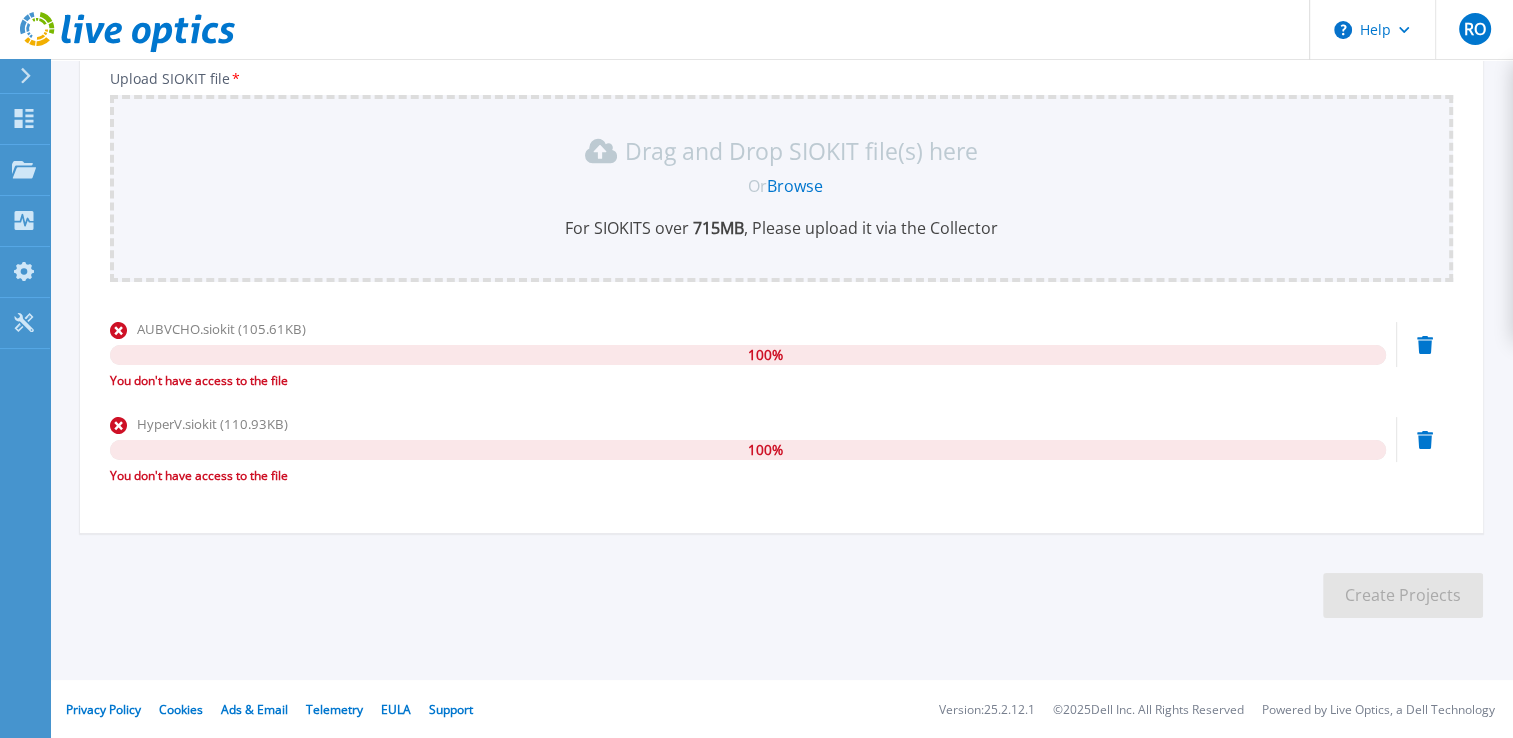 click 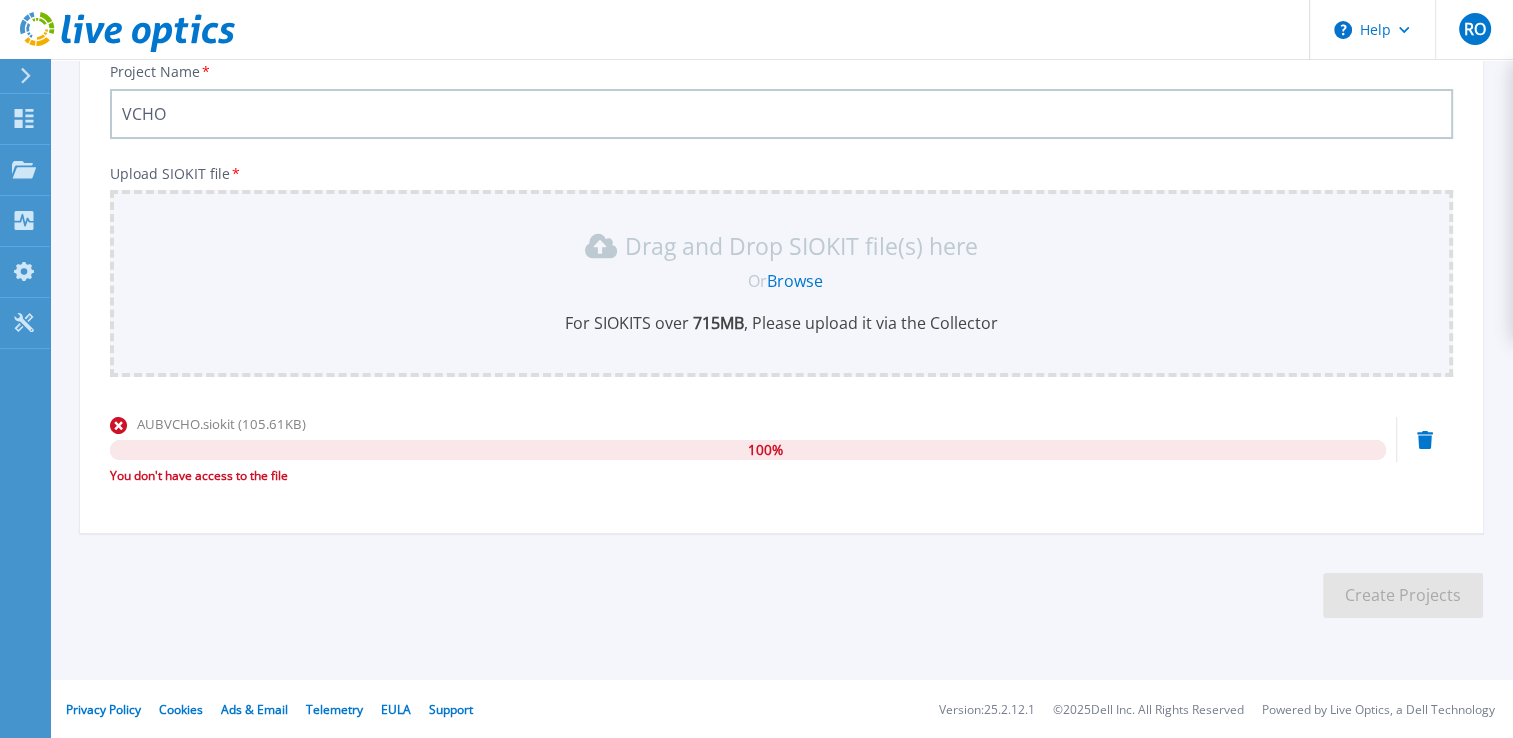 click on "AUBVCHO.siokit (105.61KB) 100 % You don't have access to the file" at bounding box center [781, 456] 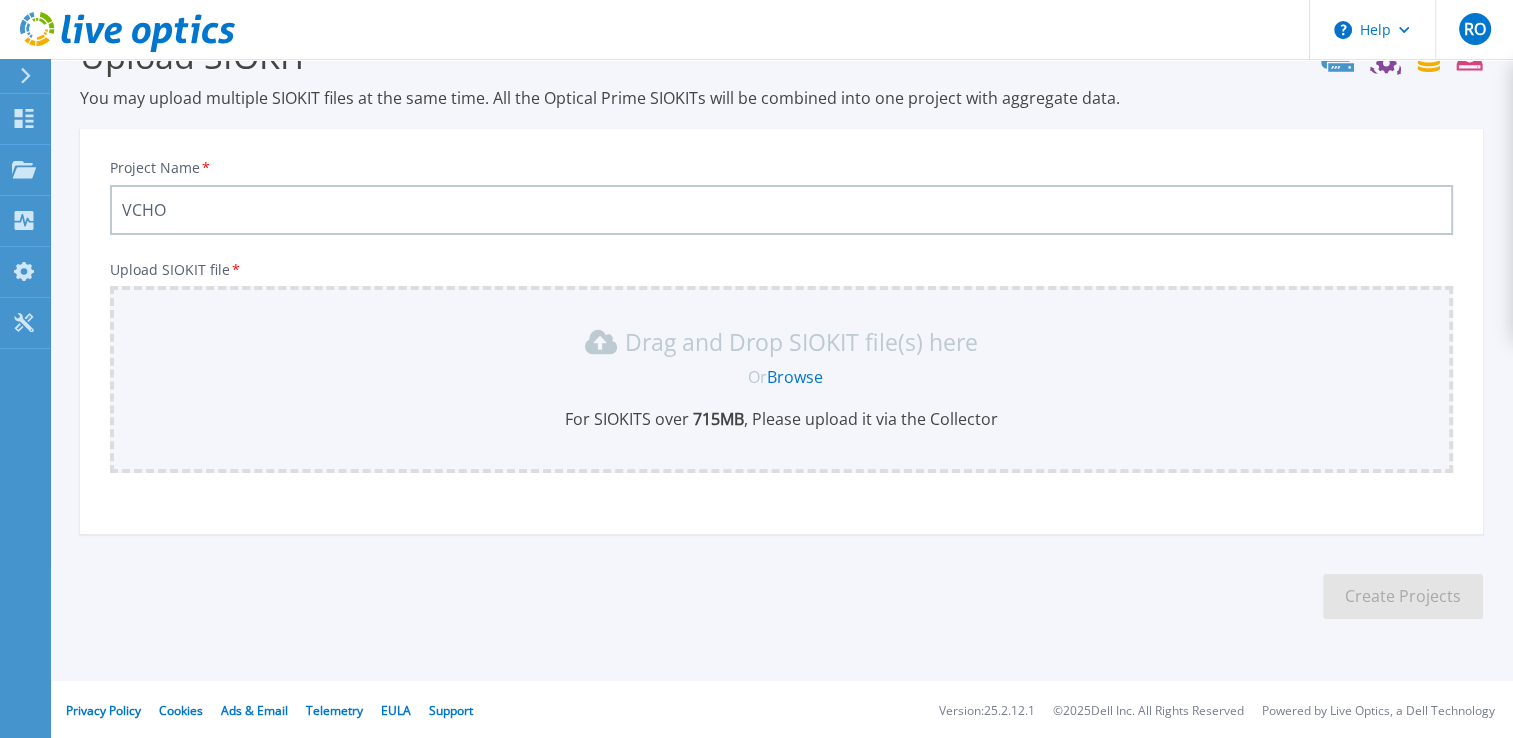click on "Browse" at bounding box center (795, 377) 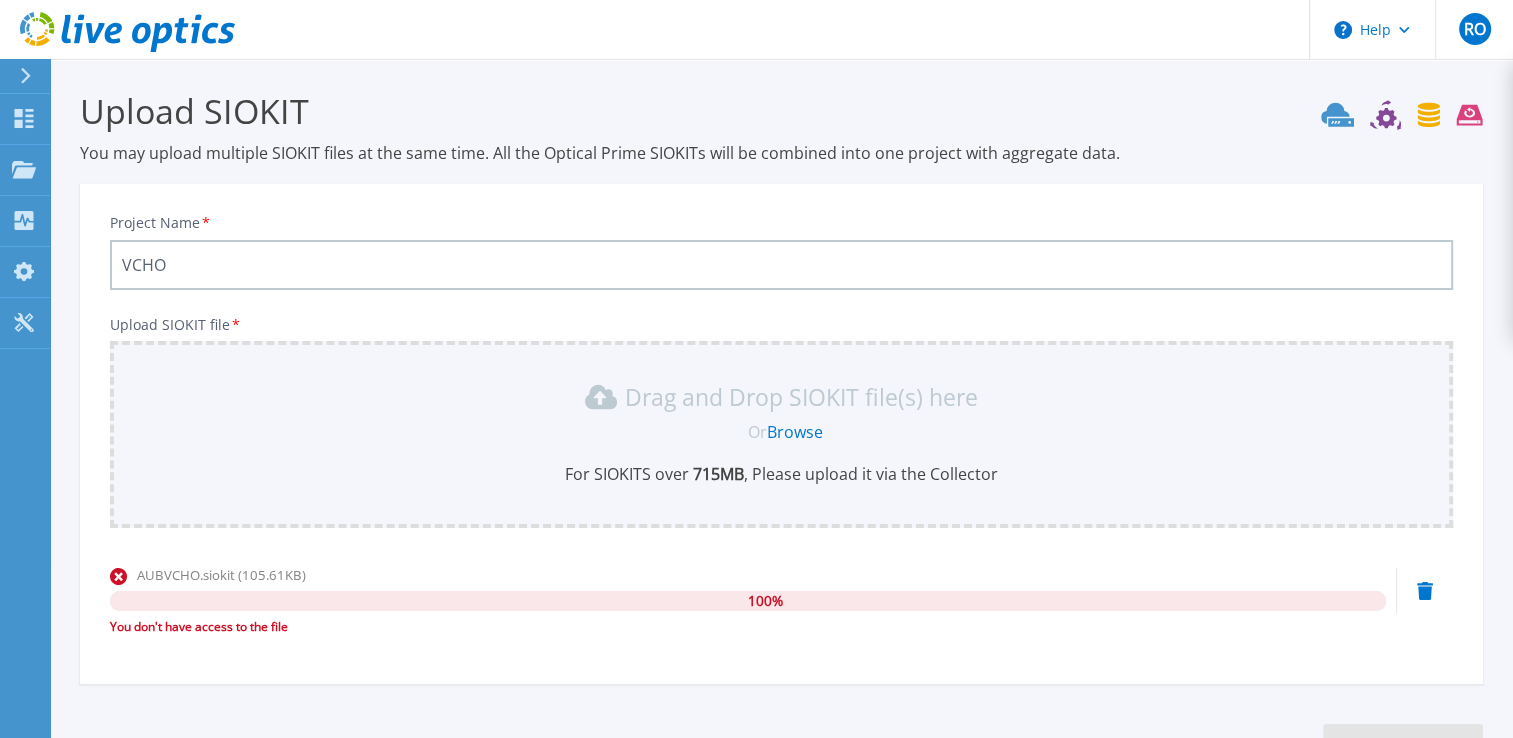 scroll, scrollTop: 0, scrollLeft: 0, axis: both 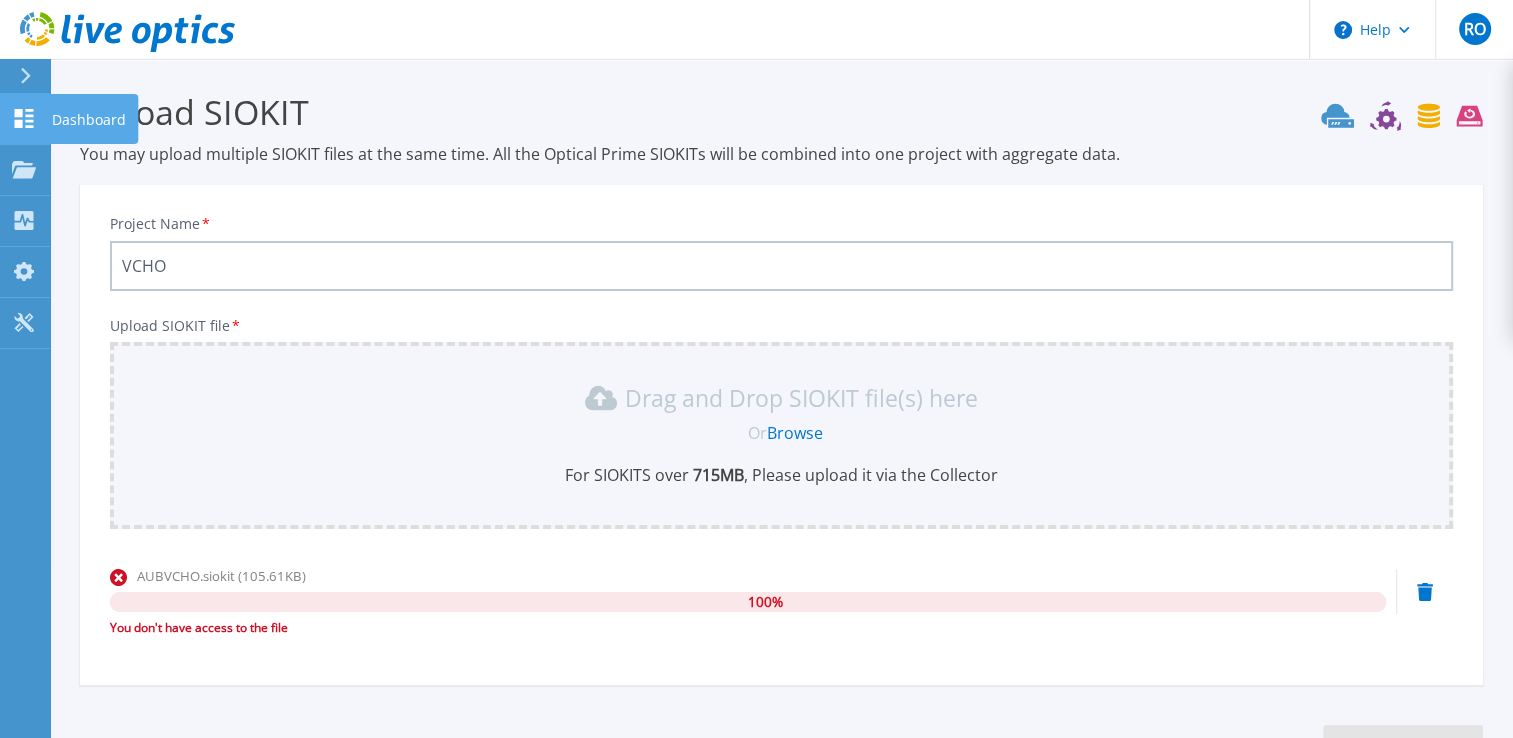 click 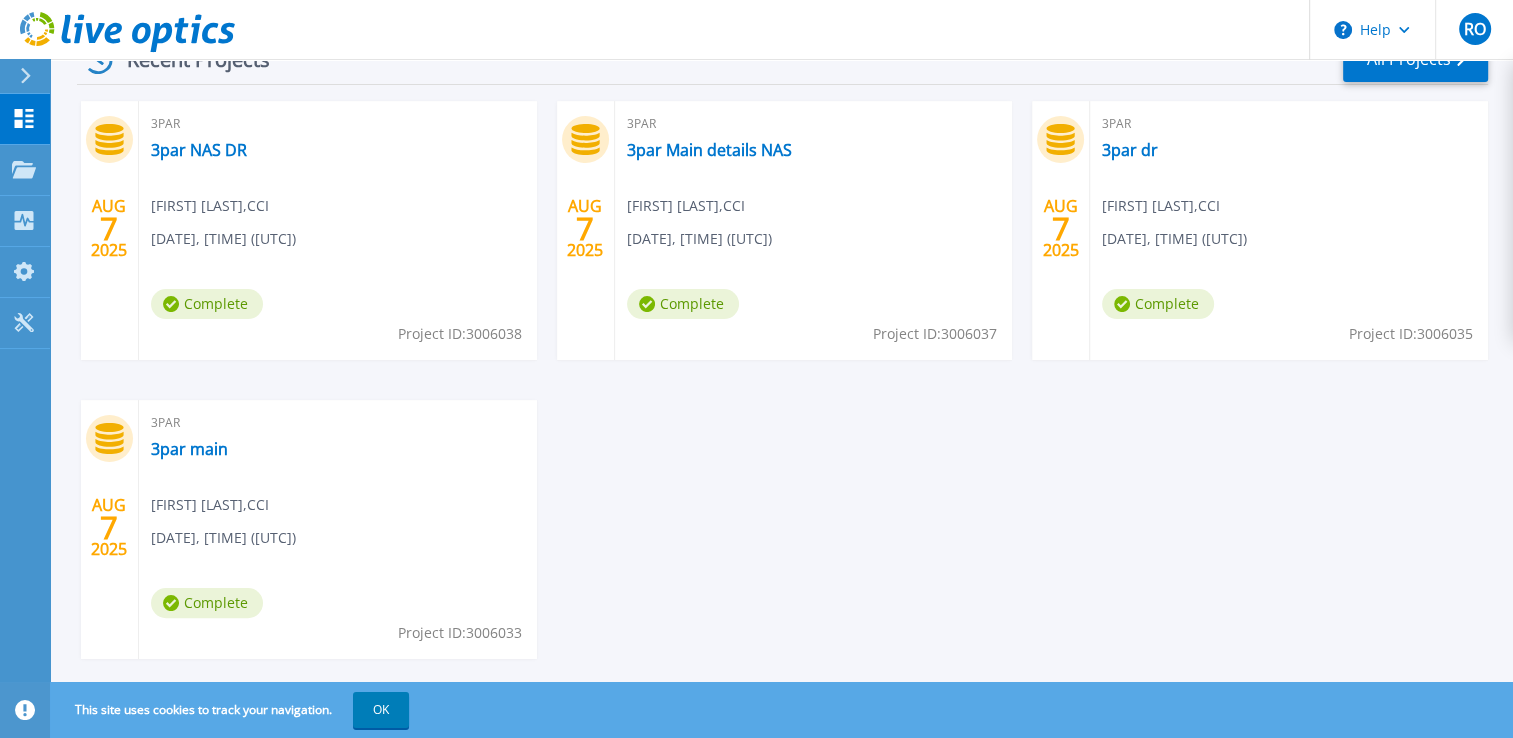 scroll, scrollTop: 369, scrollLeft: 0, axis: vertical 